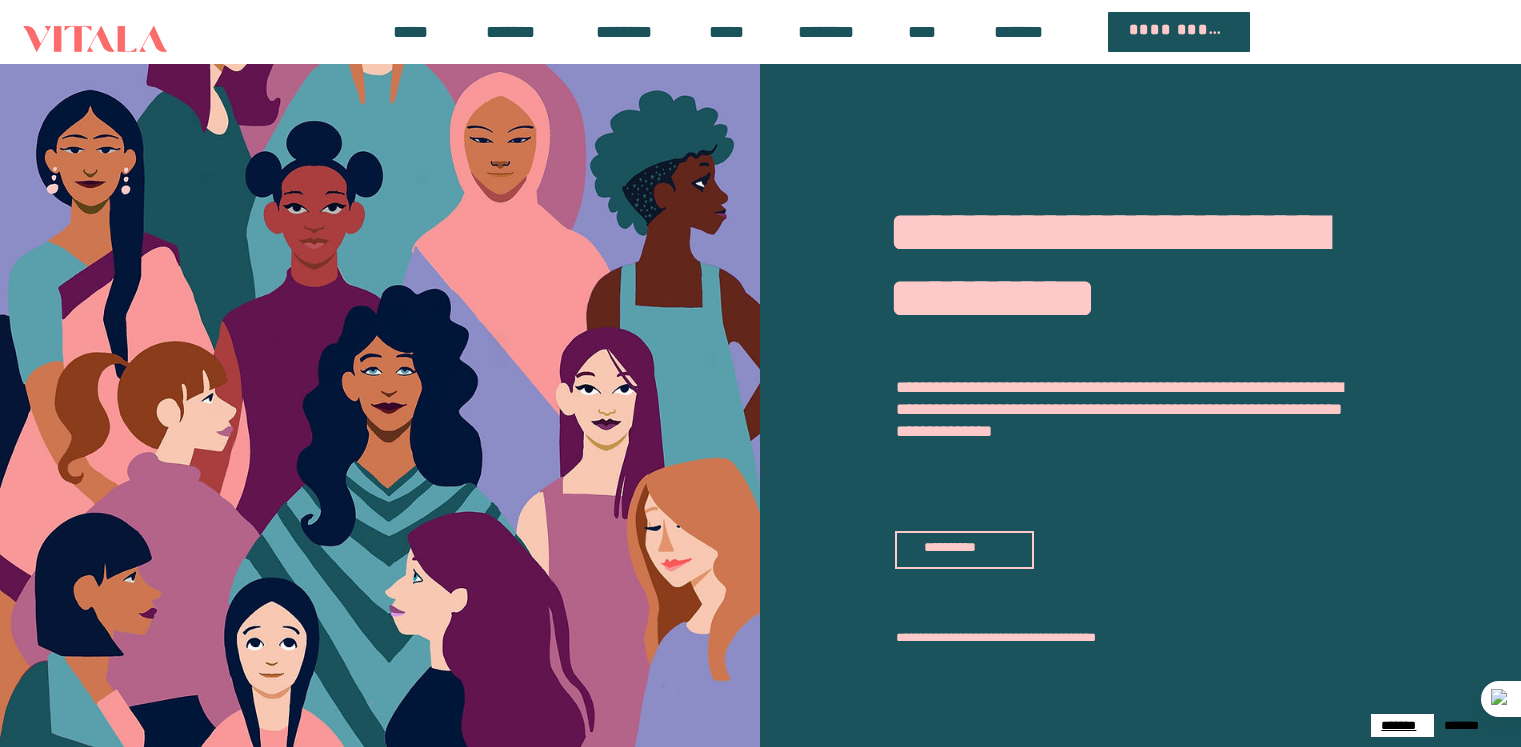 scroll, scrollTop: 0, scrollLeft: 0, axis: both 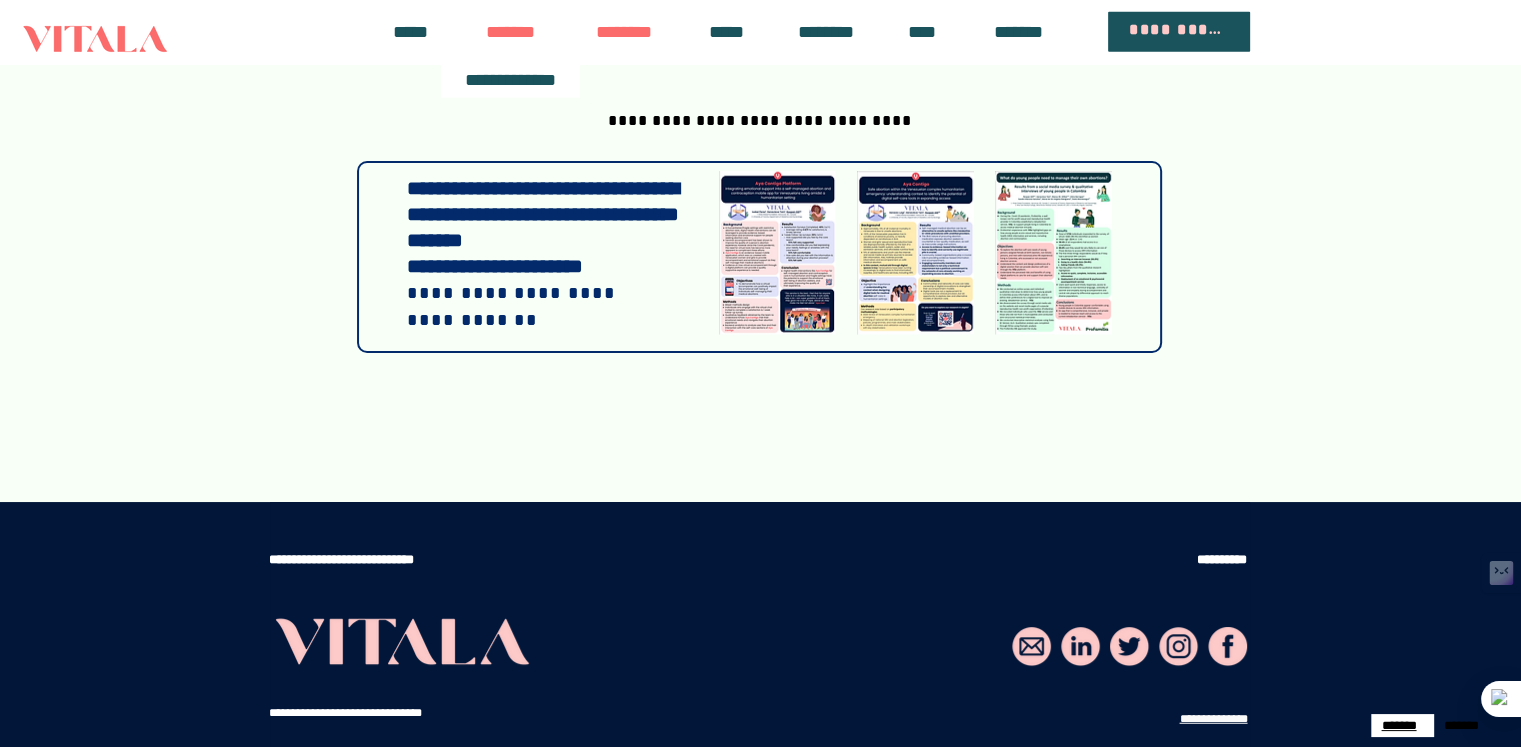 click on "*******" at bounding box center [510, 32] 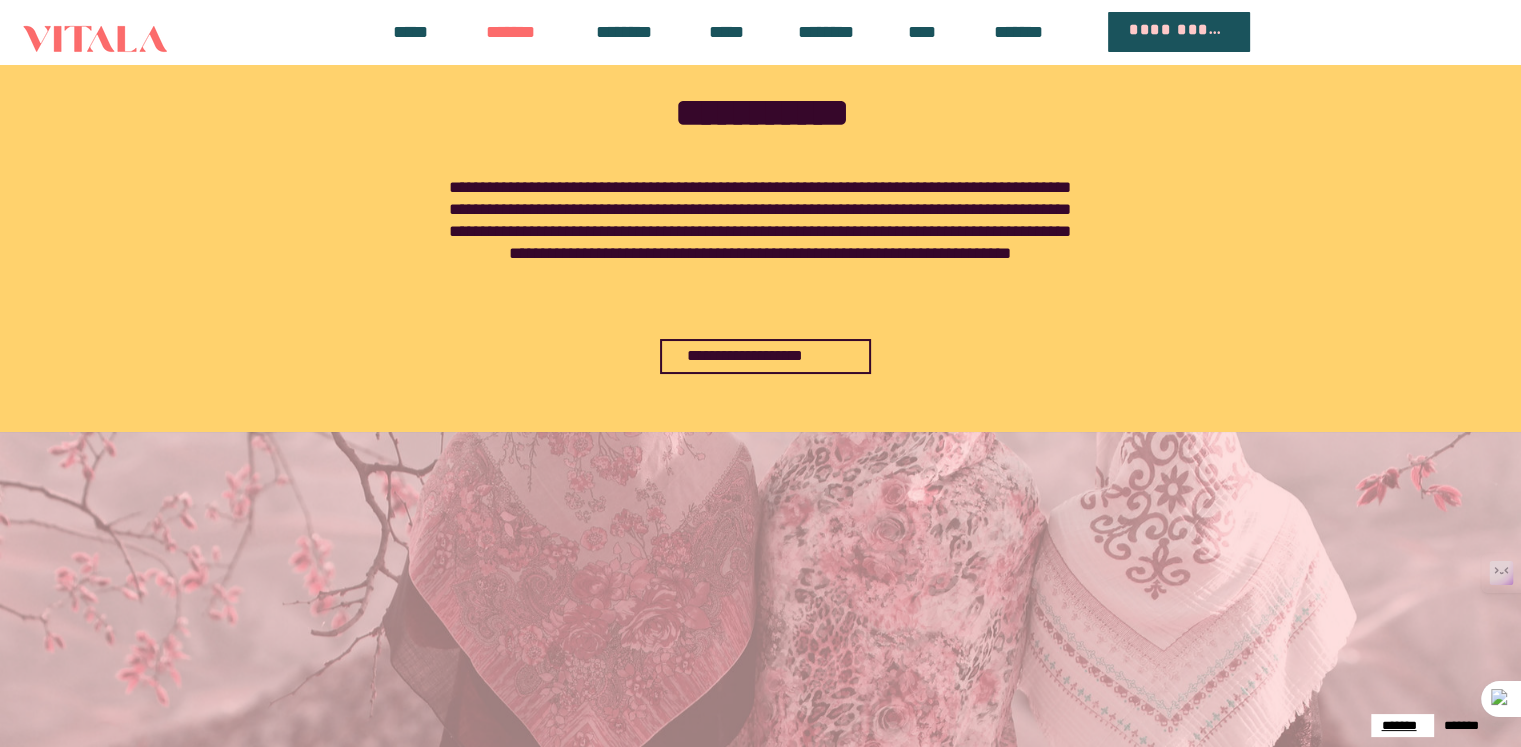 scroll, scrollTop: 0, scrollLeft: 0, axis: both 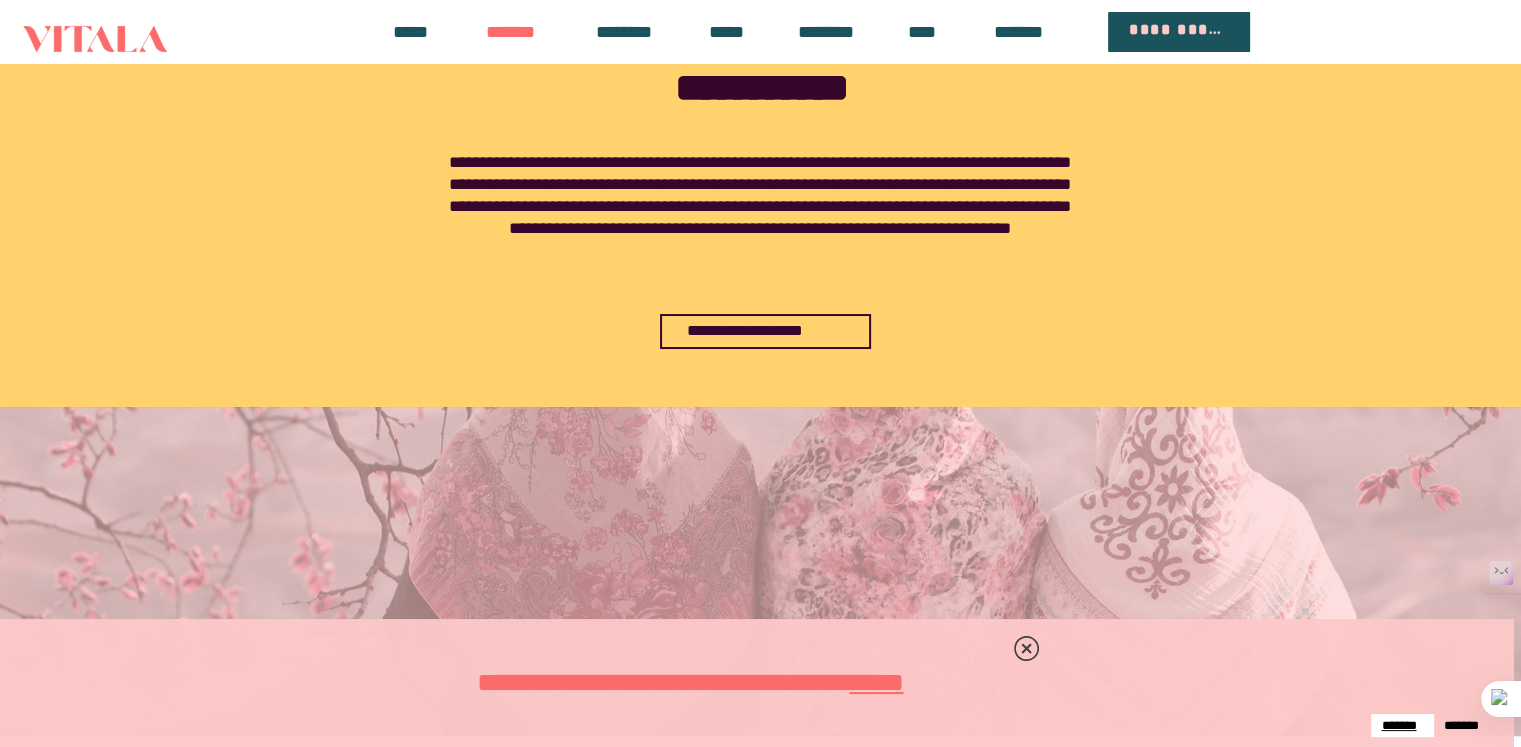 click at bounding box center (760, 373) 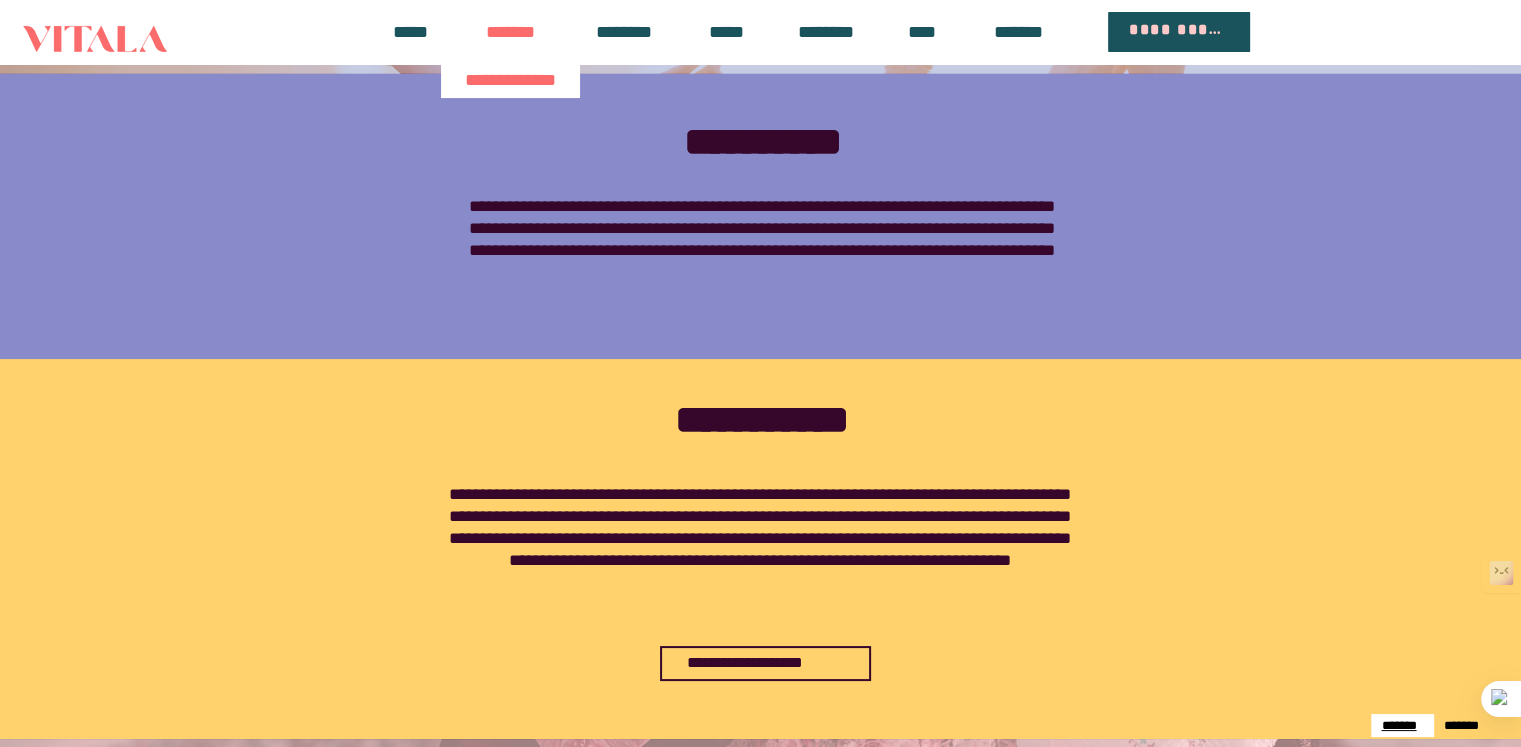 scroll, scrollTop: 400, scrollLeft: 0, axis: vertical 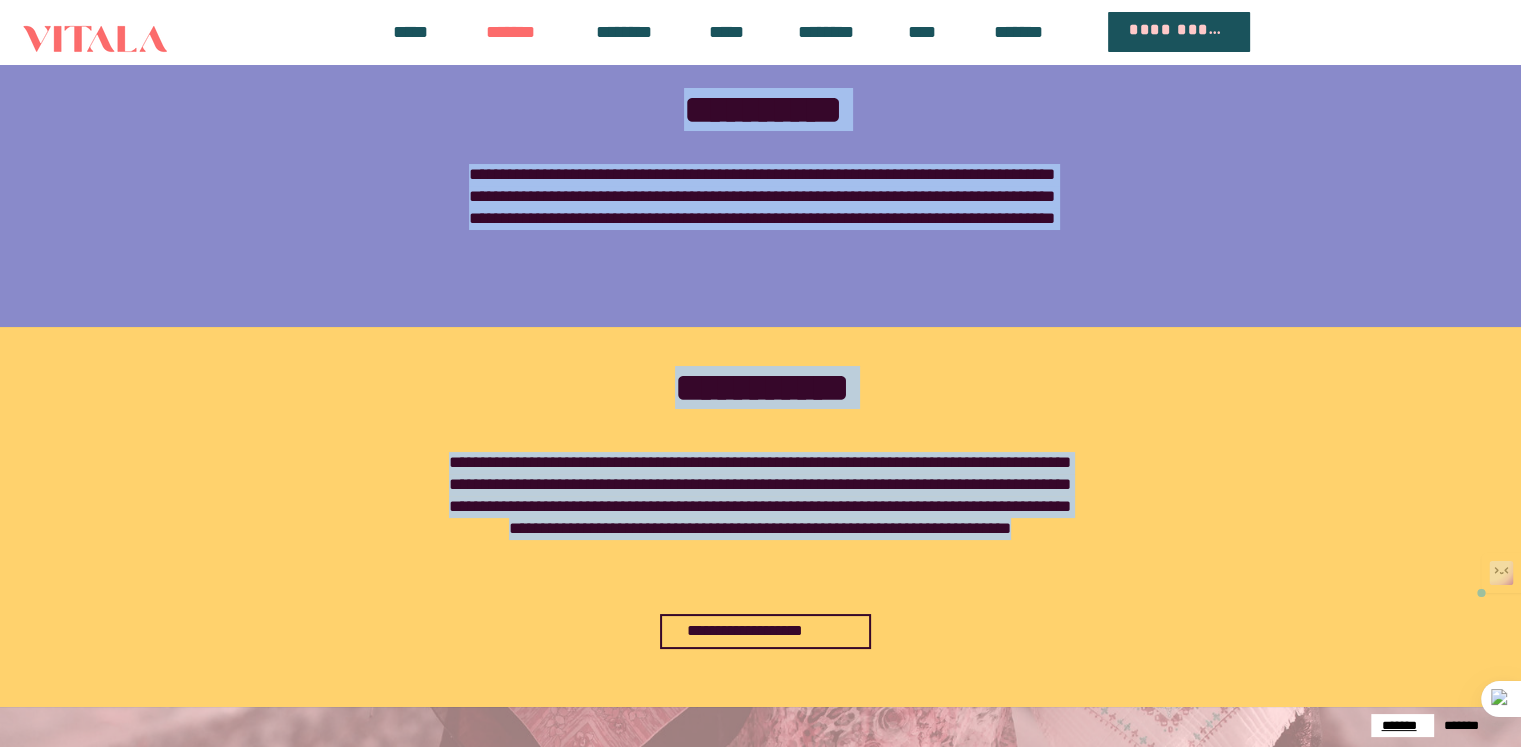 drag, startPoint x: 666, startPoint y: 117, endPoint x: 1020, endPoint y: 564, distance: 570.1973 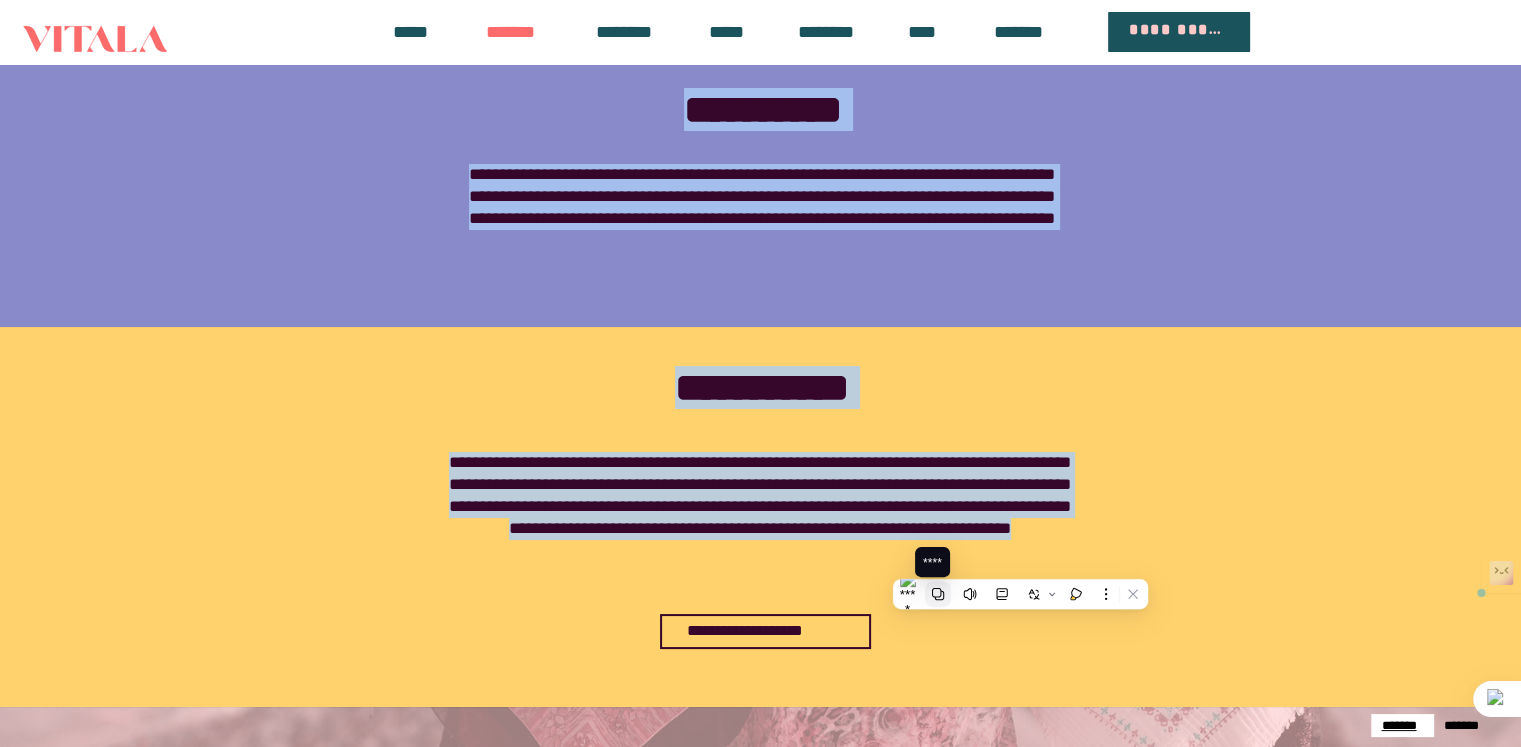 click 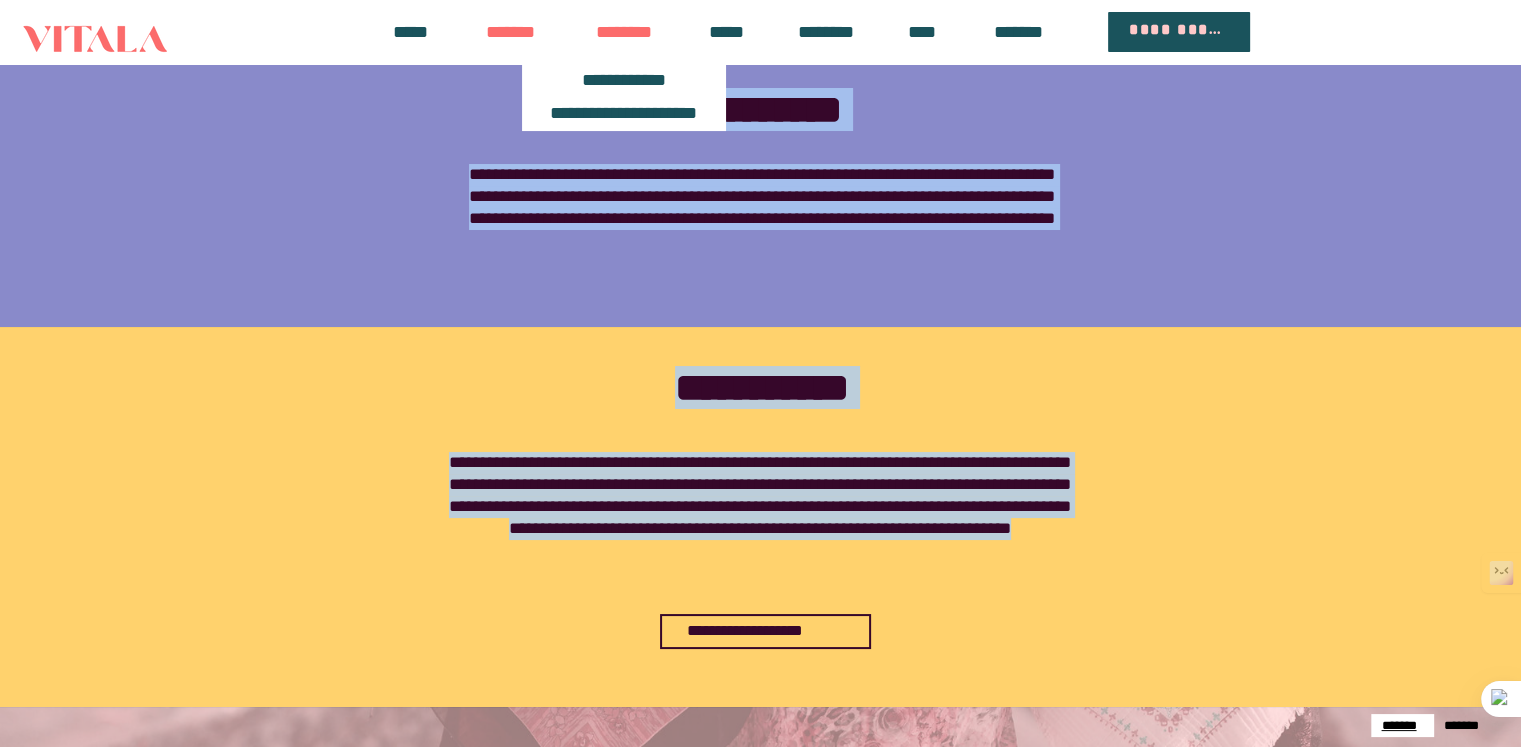 click on "********" at bounding box center [624, 32] 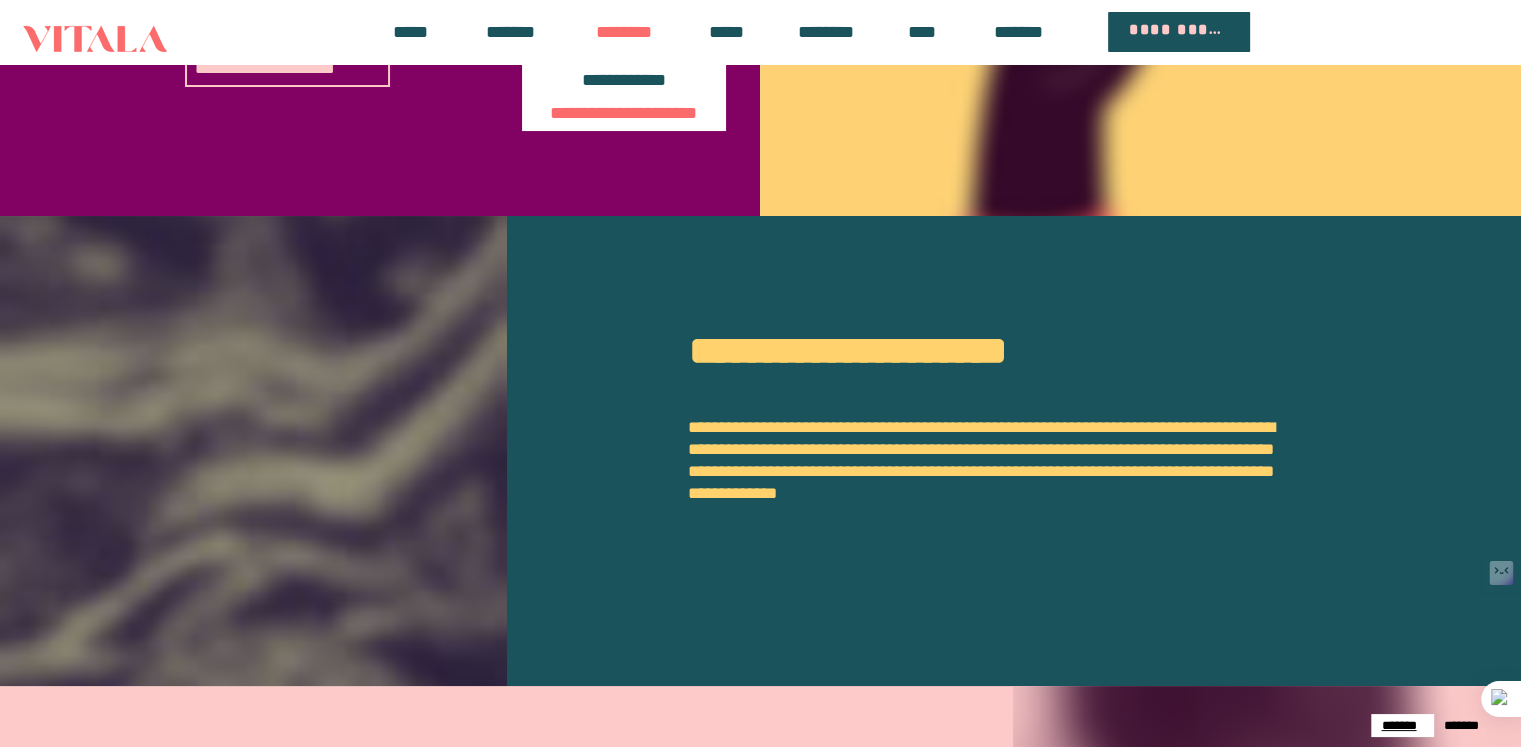 scroll, scrollTop: 0, scrollLeft: 0, axis: both 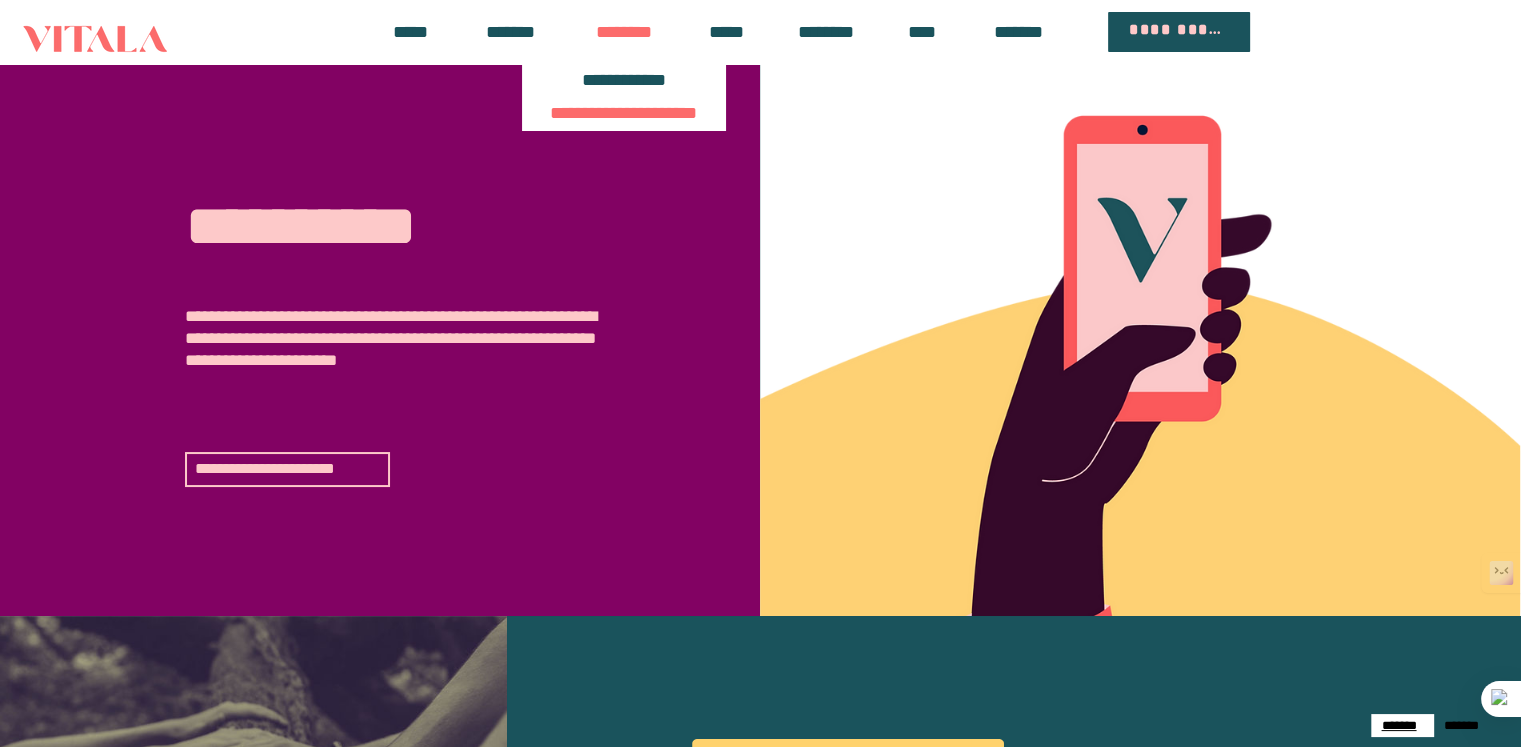 click on "**********" at bounding box center (624, 113) 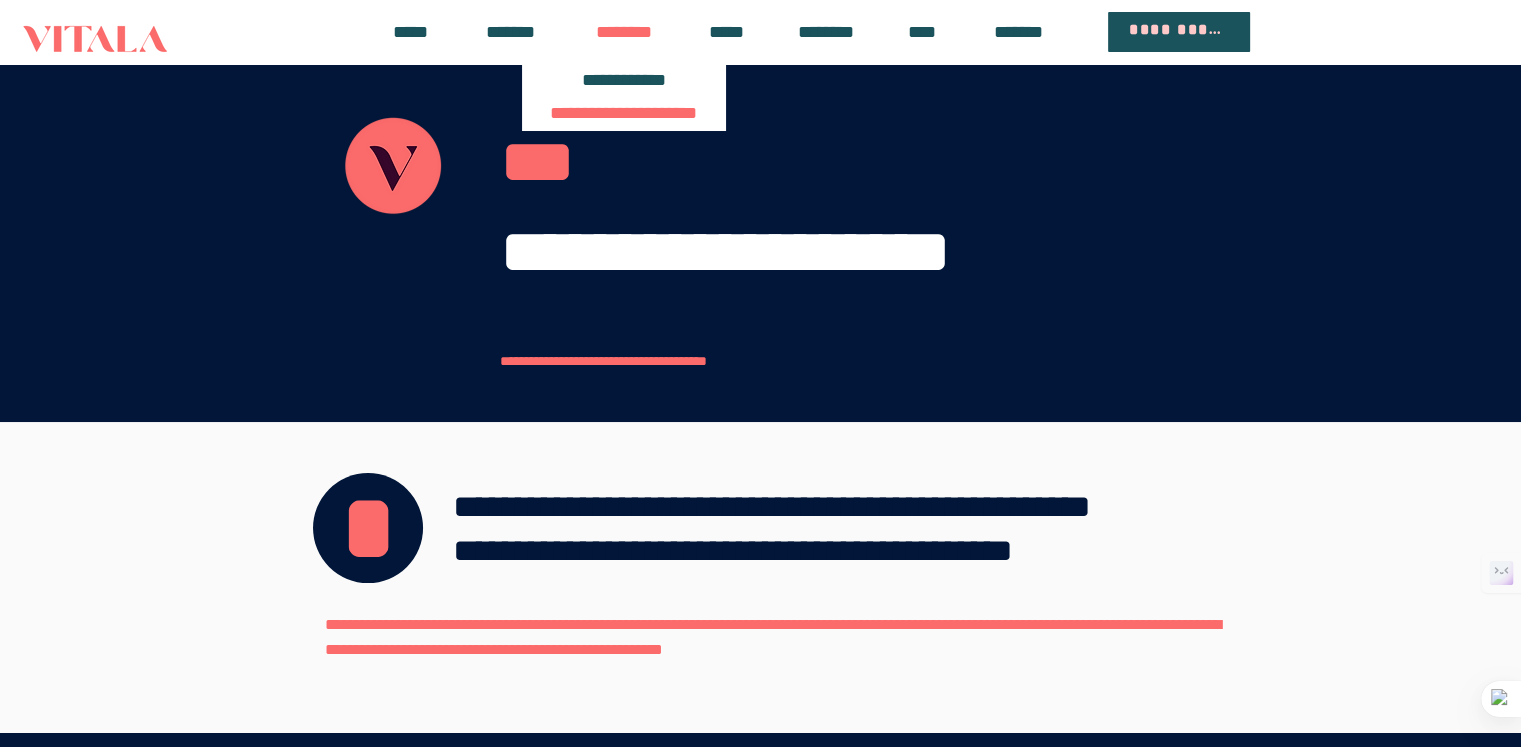 scroll, scrollTop: 0, scrollLeft: 0, axis: both 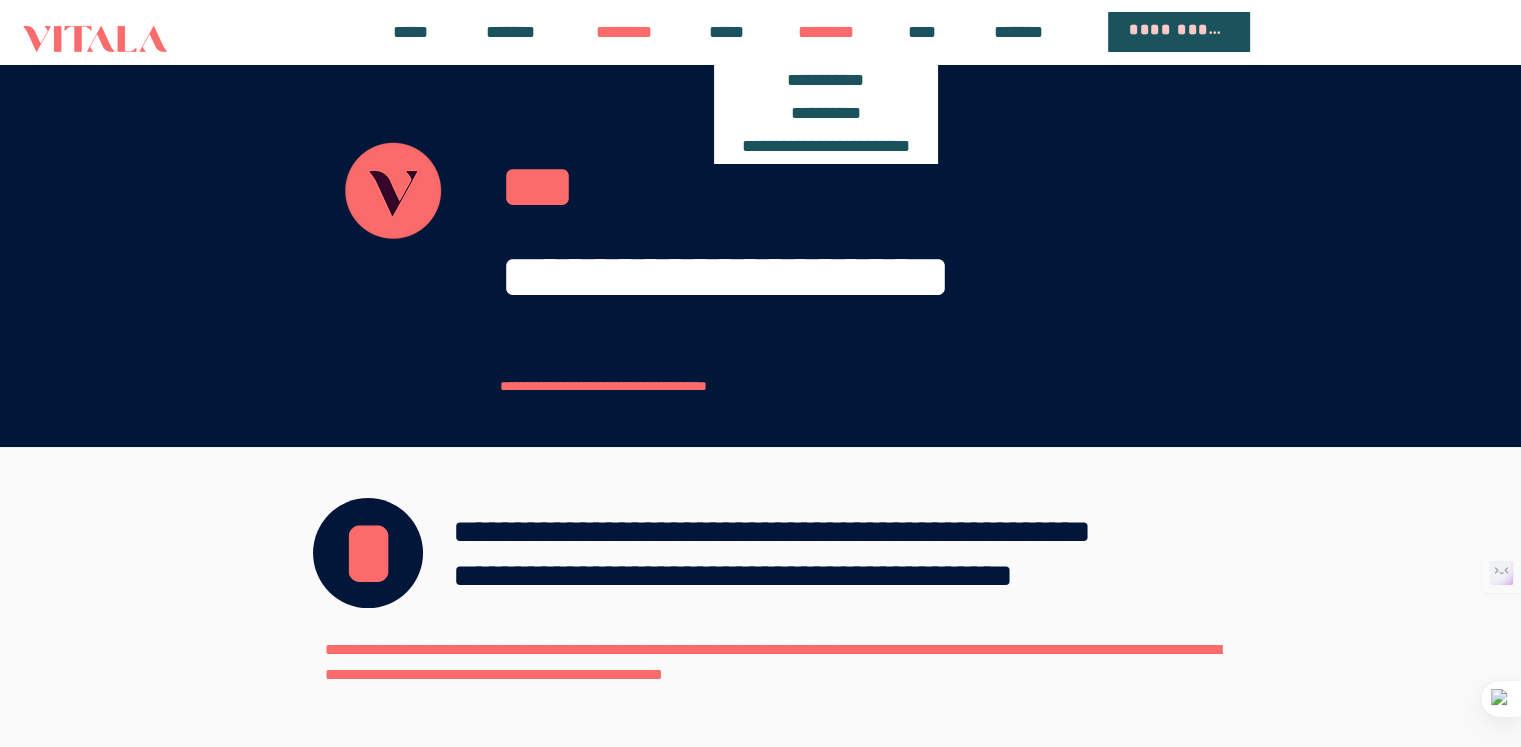 click on "********" at bounding box center [826, 32] 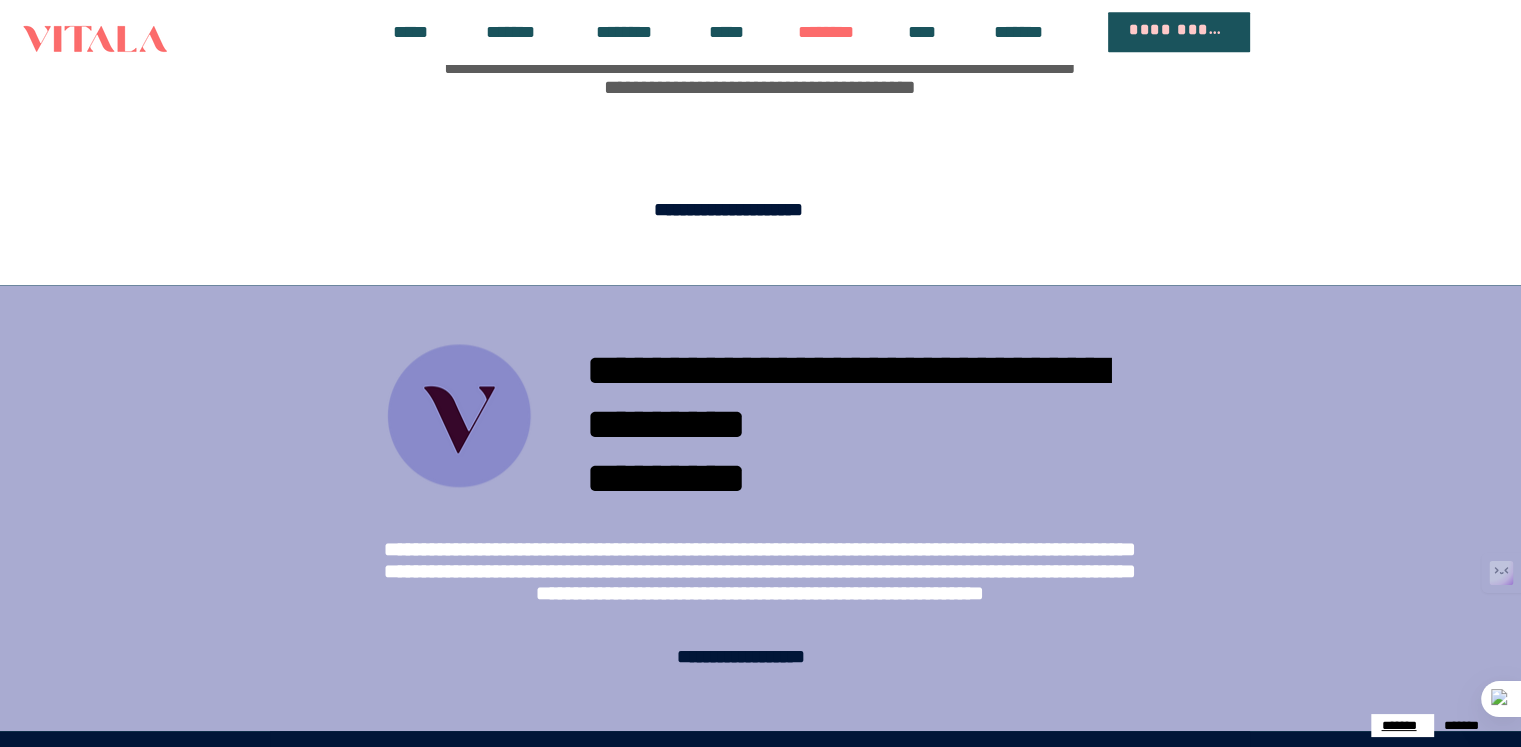 scroll, scrollTop: 1780, scrollLeft: 0, axis: vertical 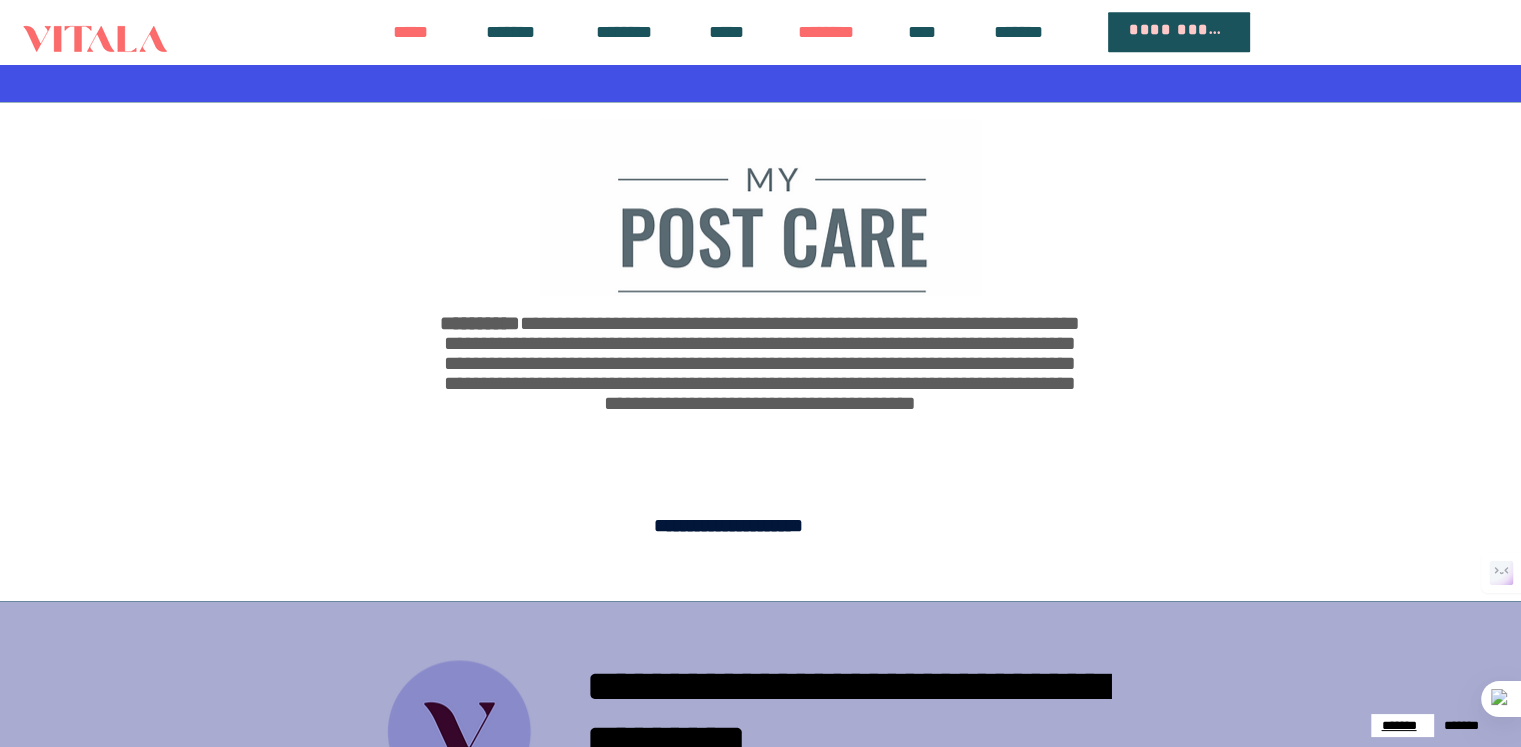 click on "*****" at bounding box center (411, 32) 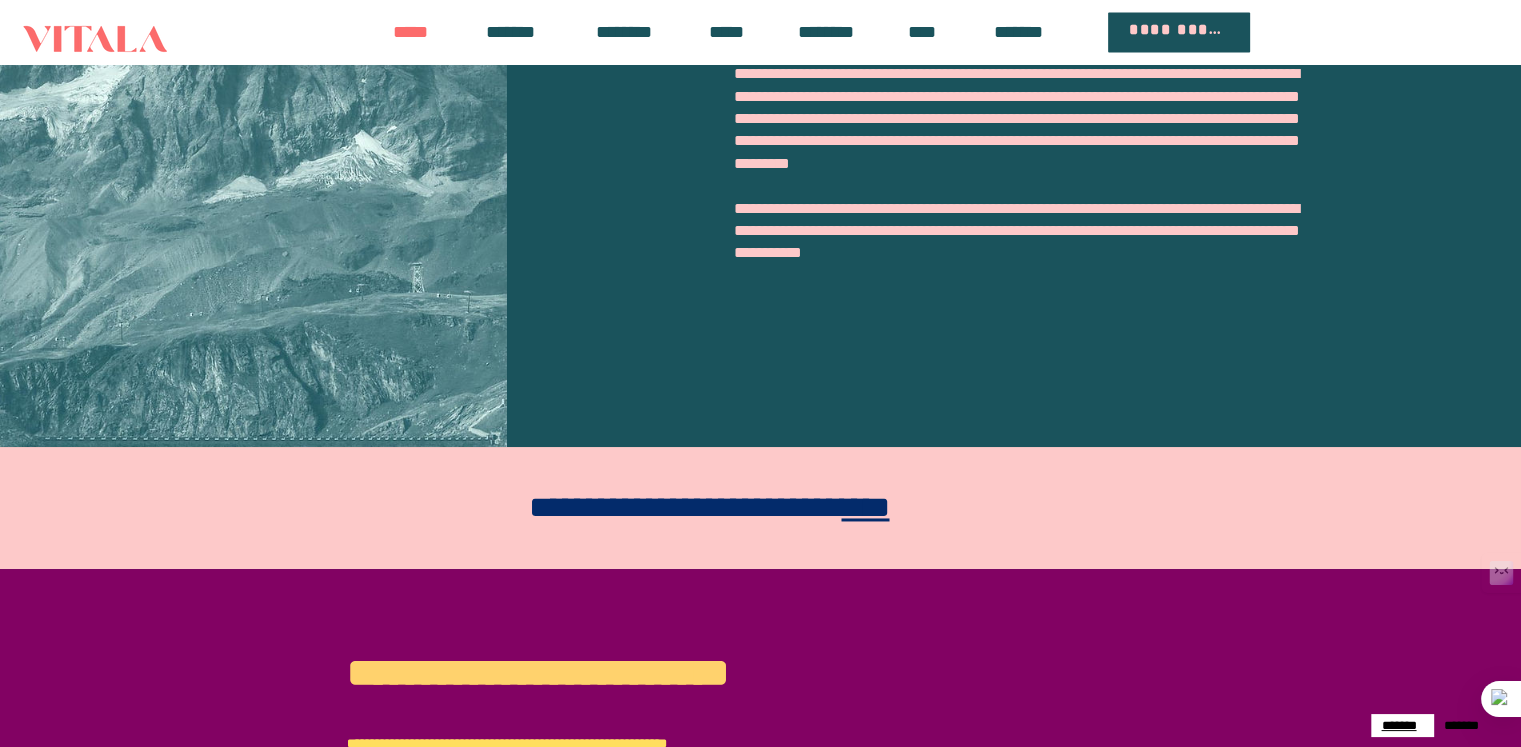 scroll, scrollTop: 2986, scrollLeft: 0, axis: vertical 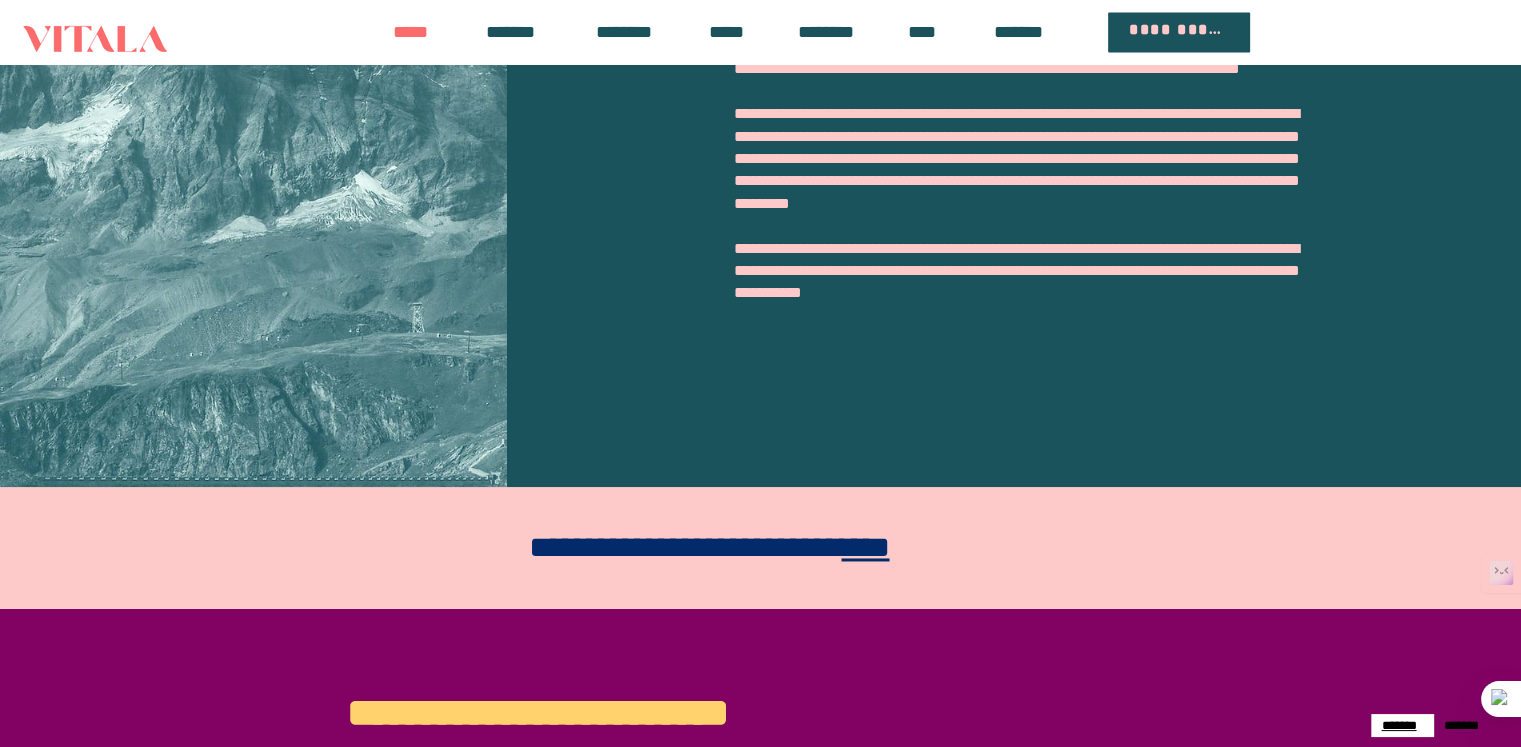 click on "****" at bounding box center [865, 547] 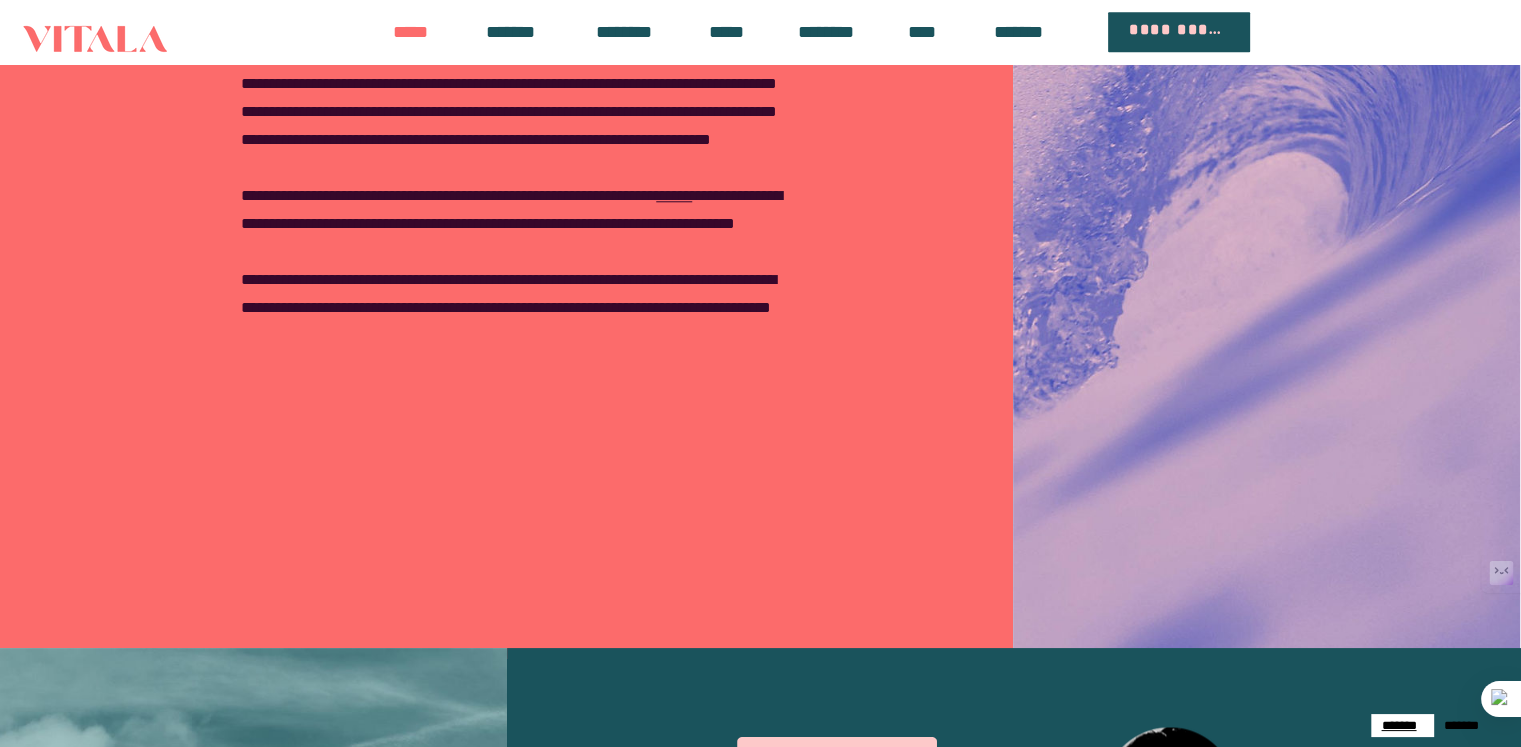 scroll, scrollTop: 1586, scrollLeft: 0, axis: vertical 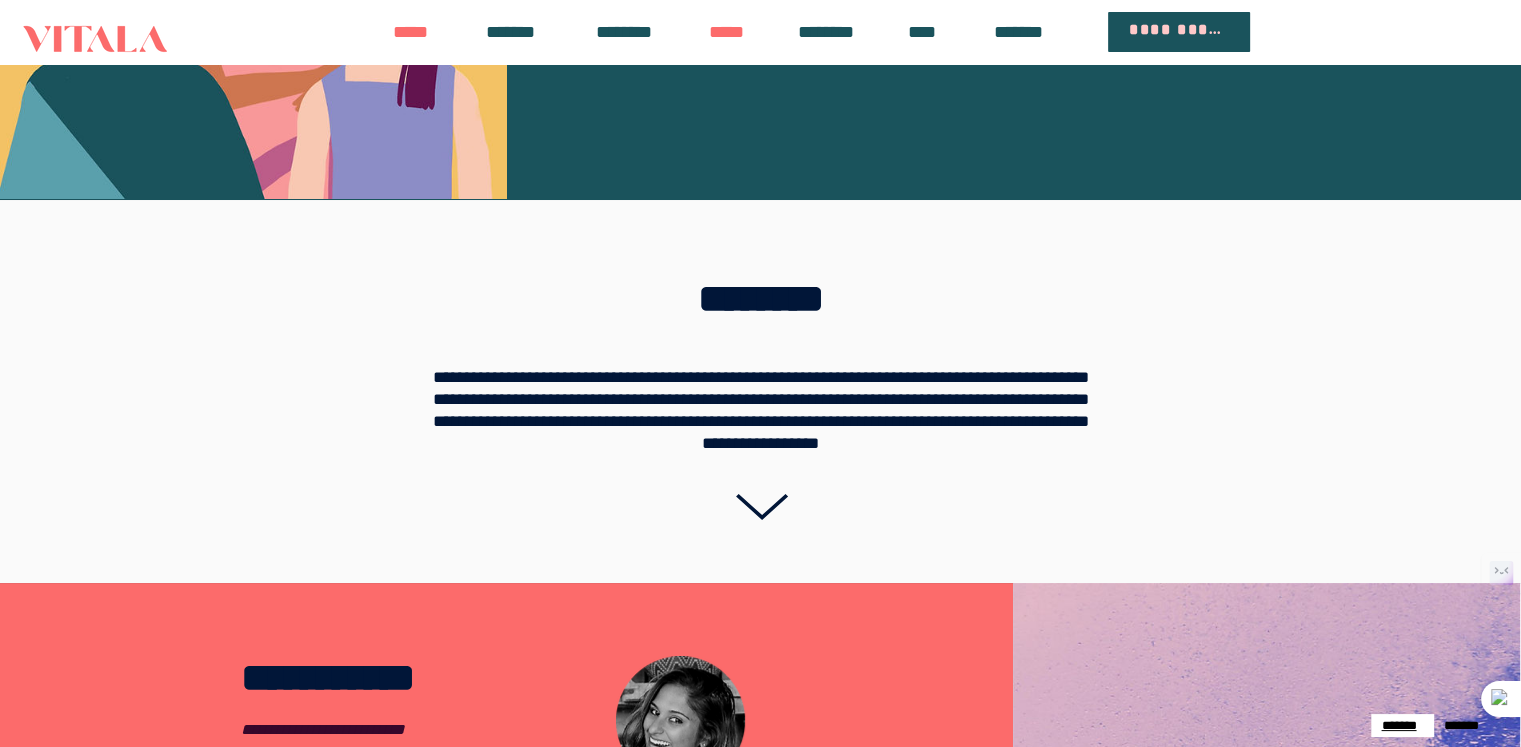 click on "*****" at bounding box center [726, 32] 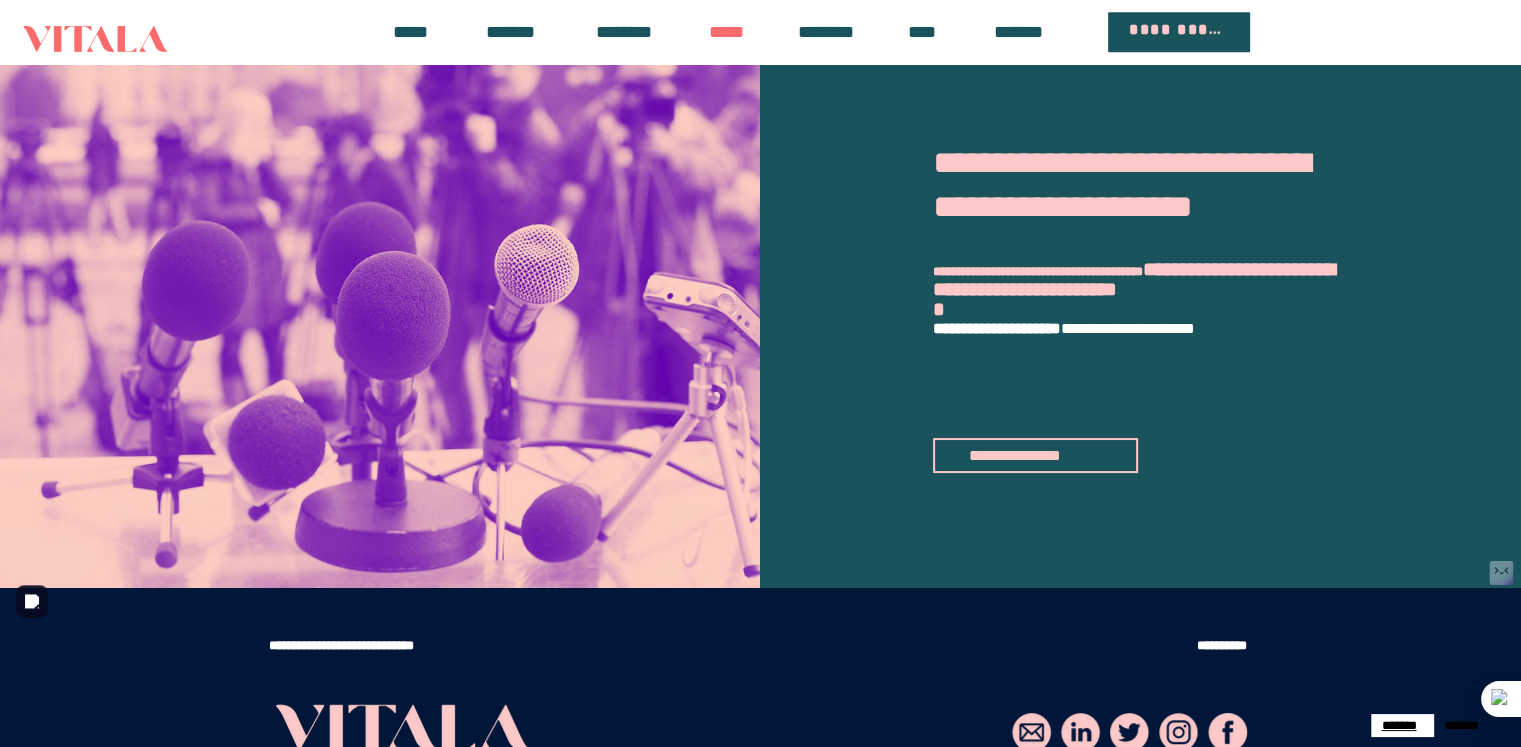 scroll, scrollTop: 2248, scrollLeft: 0, axis: vertical 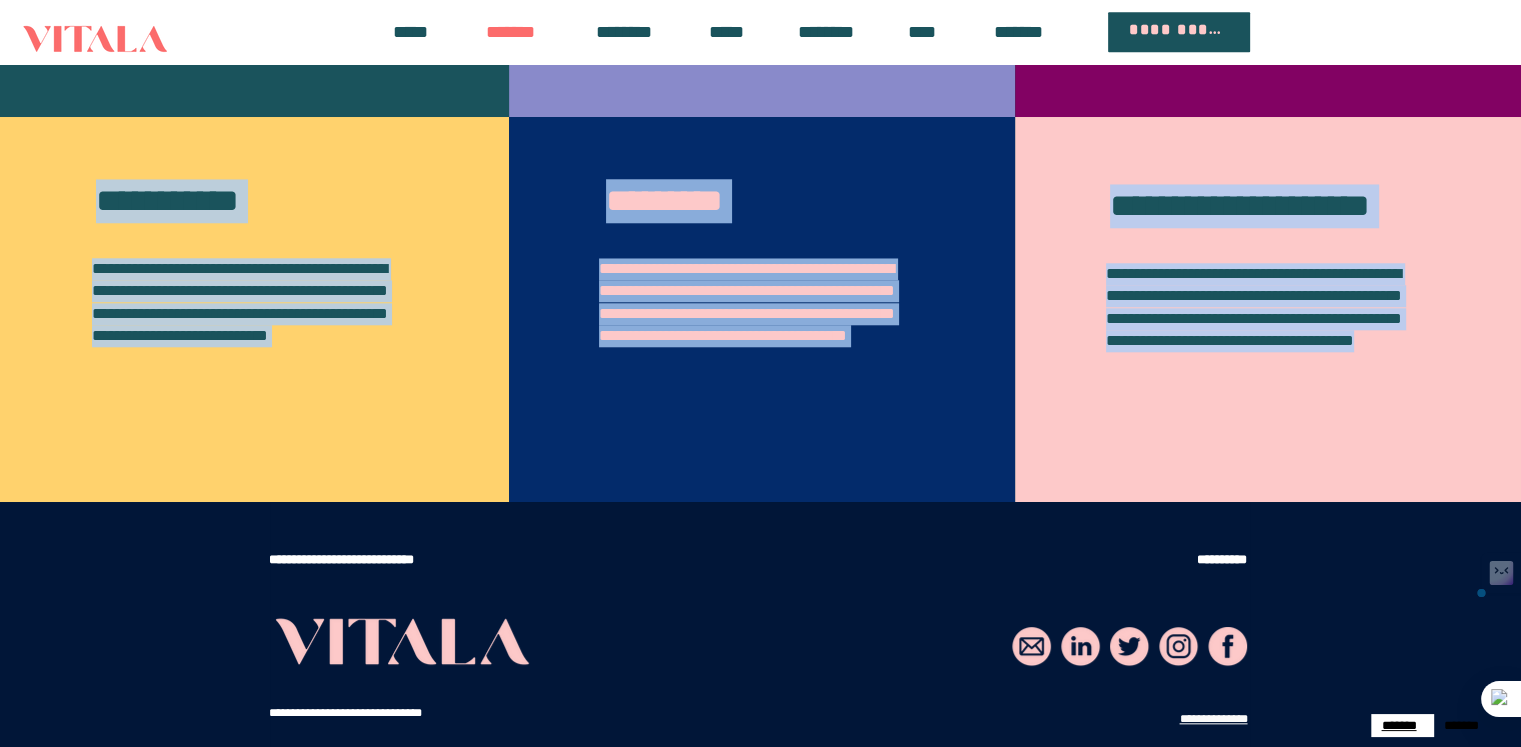 drag, startPoint x: 666, startPoint y: 112, endPoint x: 1275, endPoint y: 381, distance: 665.7642 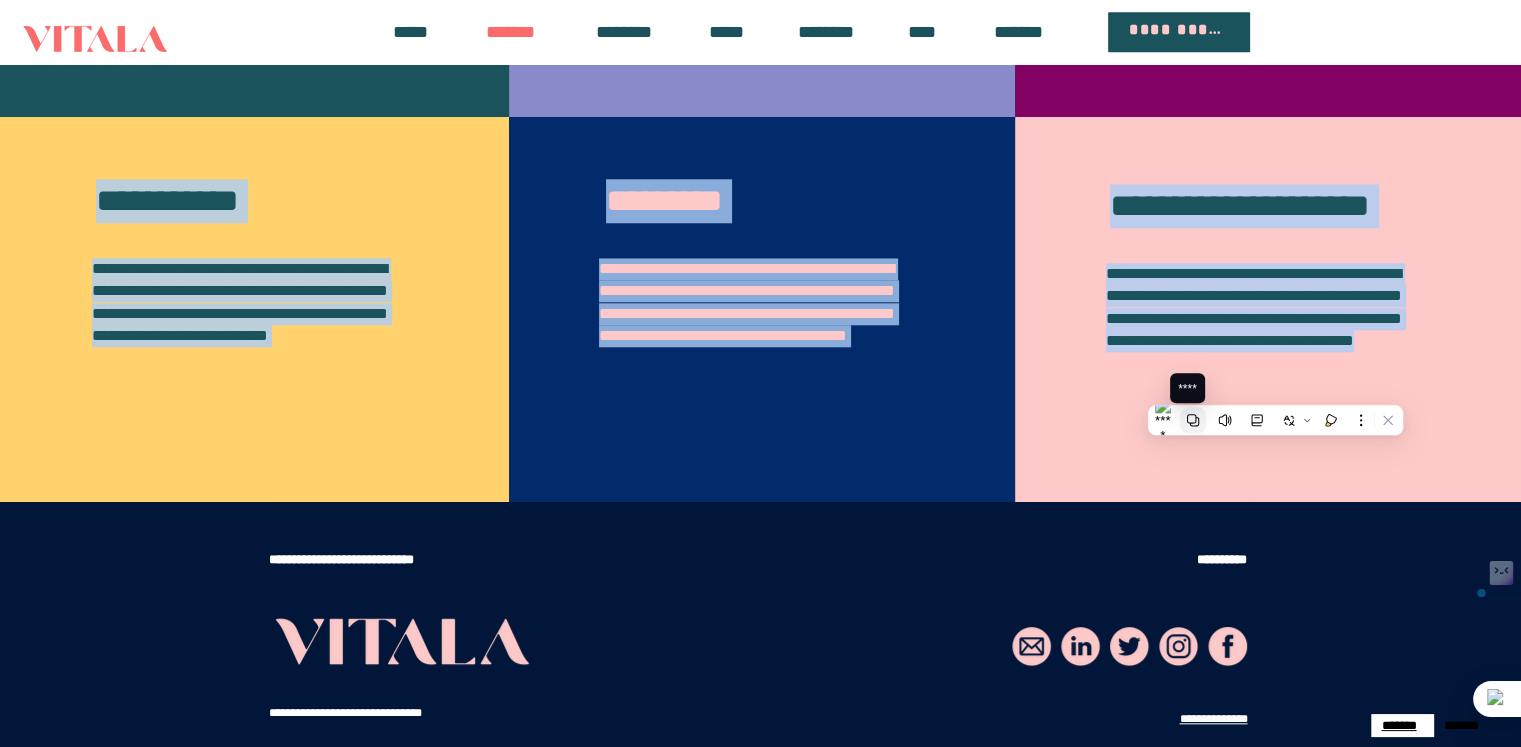 click 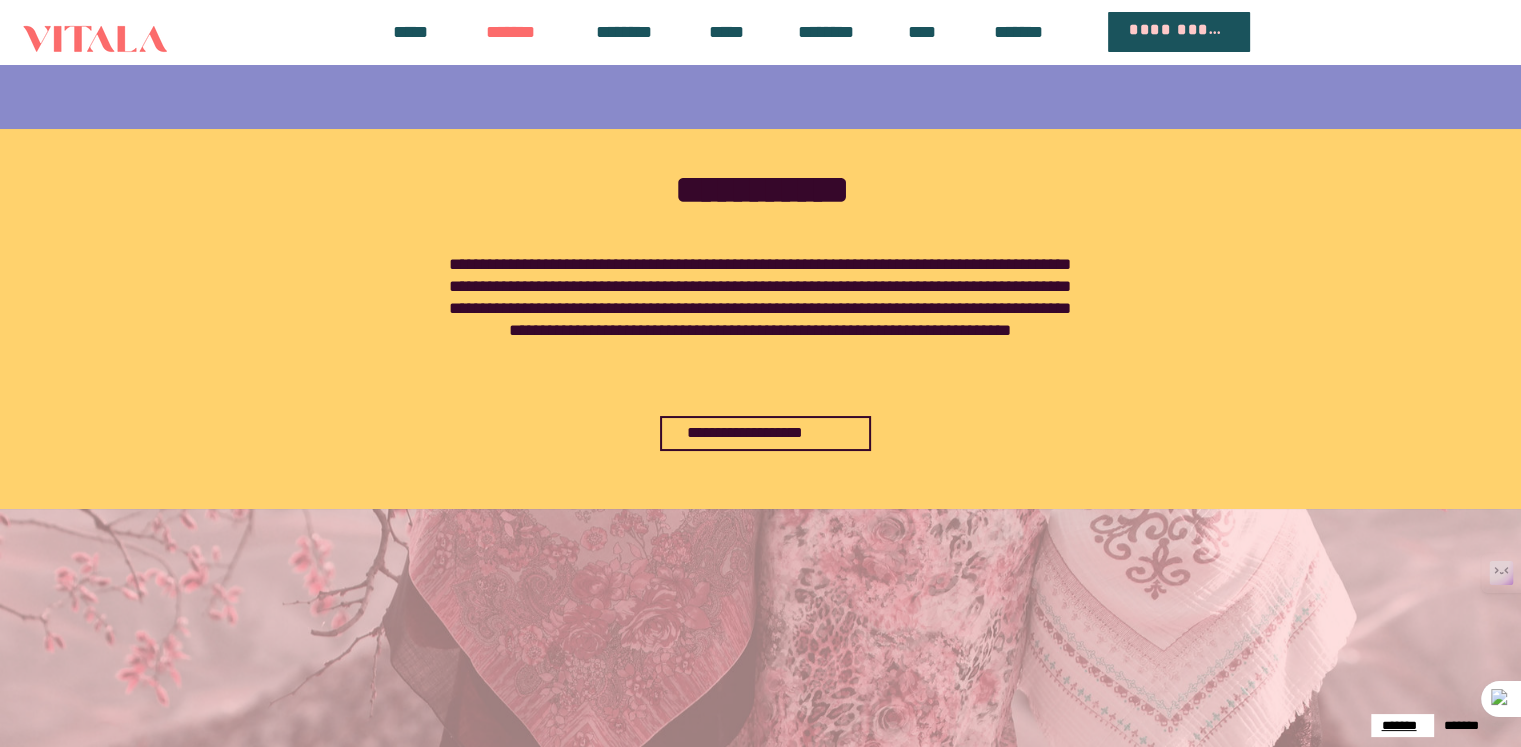 scroll, scrollTop: 899, scrollLeft: 0, axis: vertical 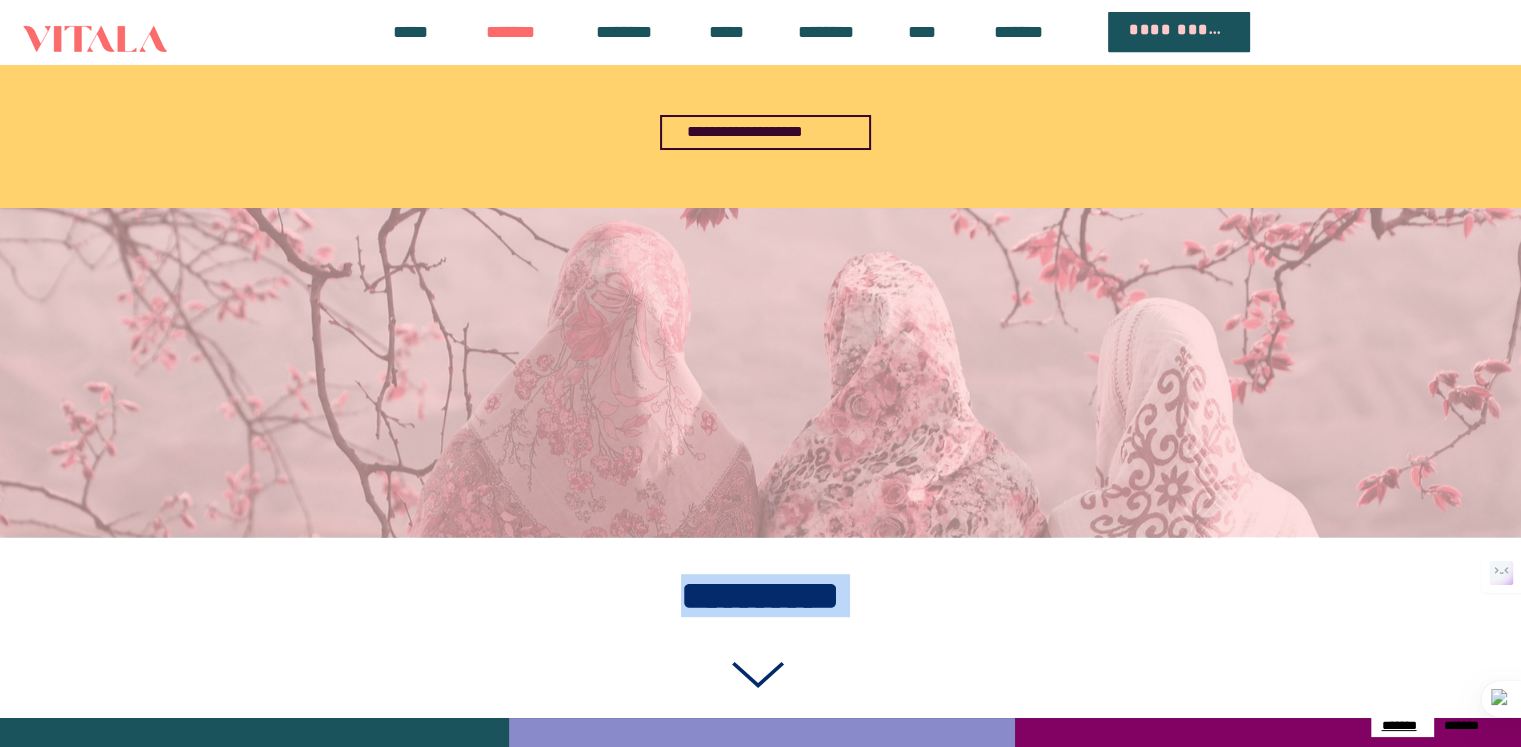 click 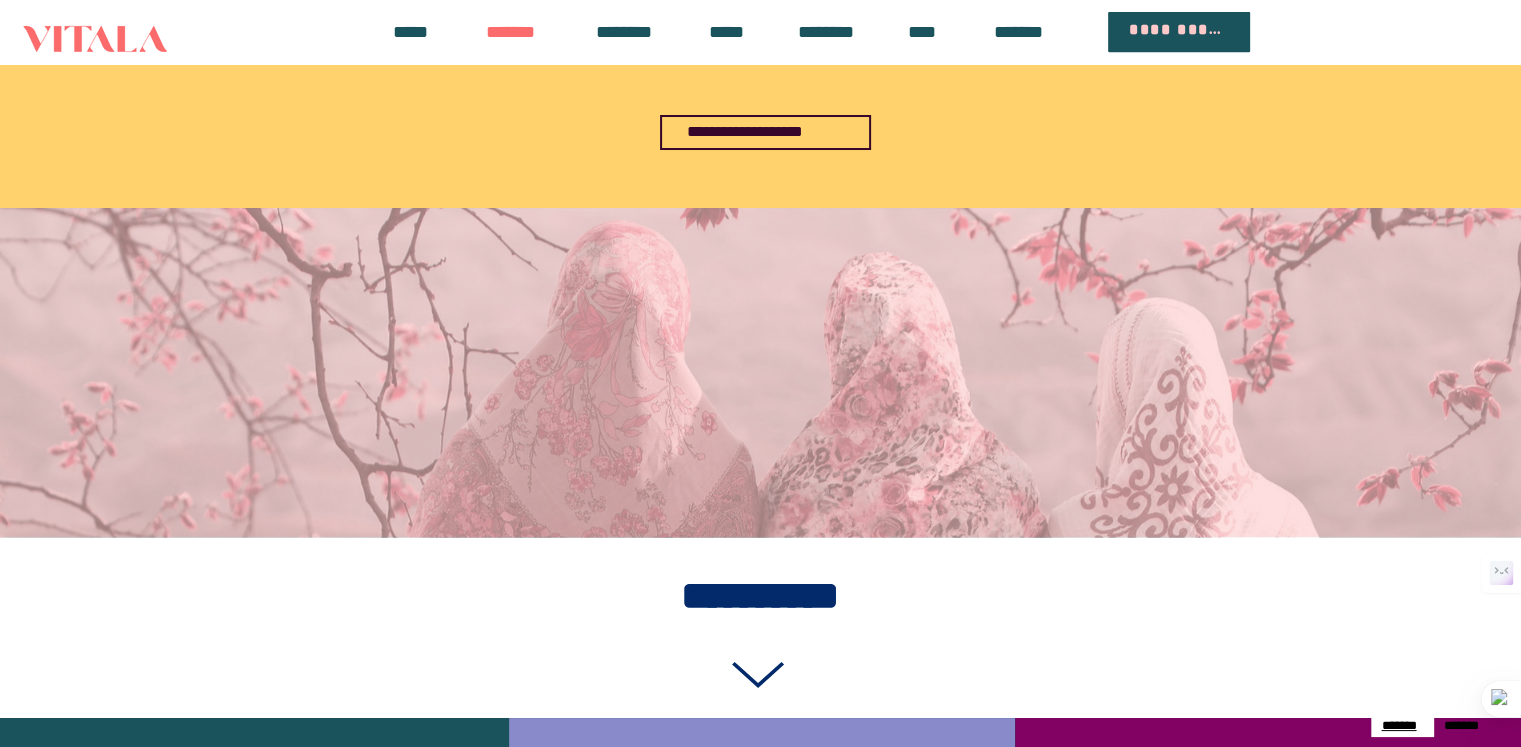click 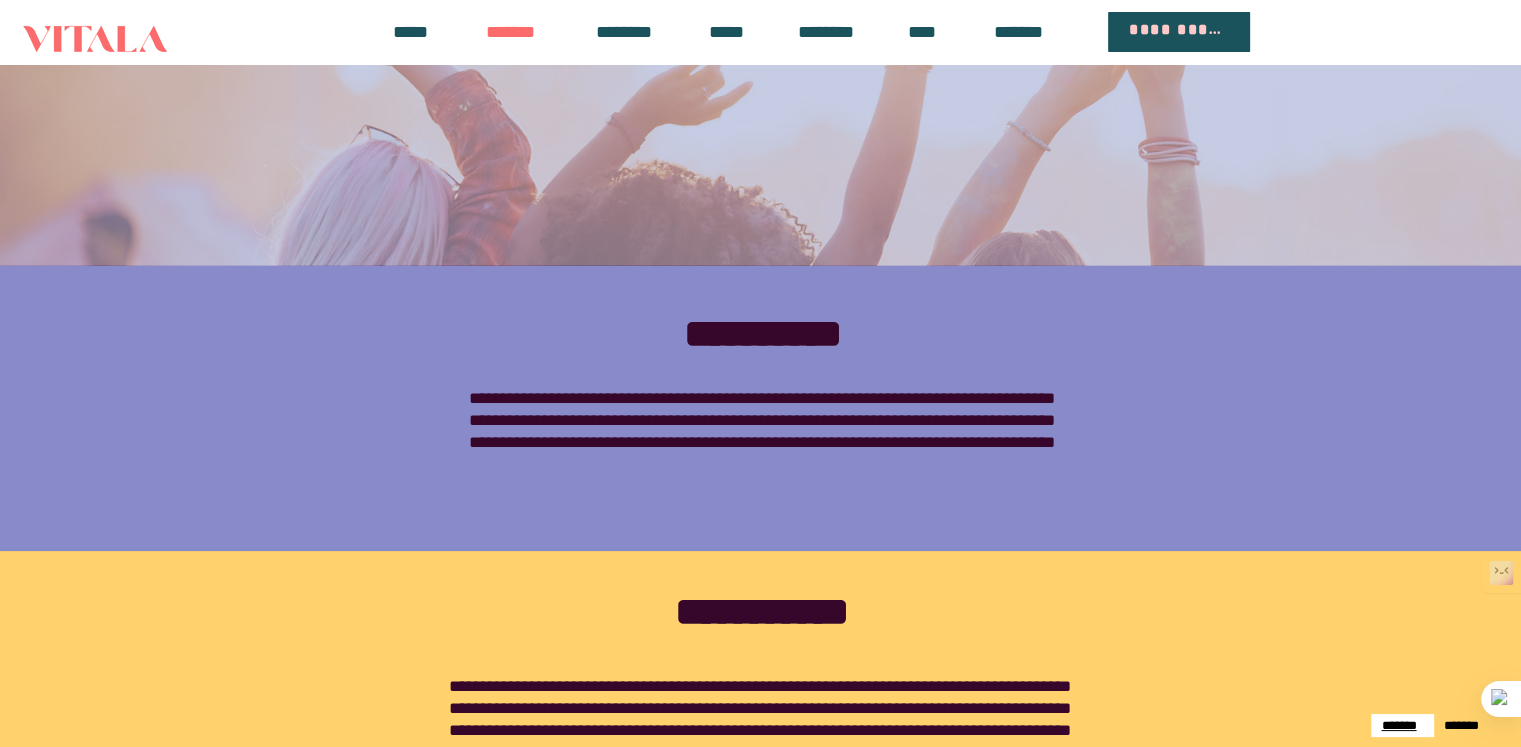 scroll, scrollTop: 0, scrollLeft: 0, axis: both 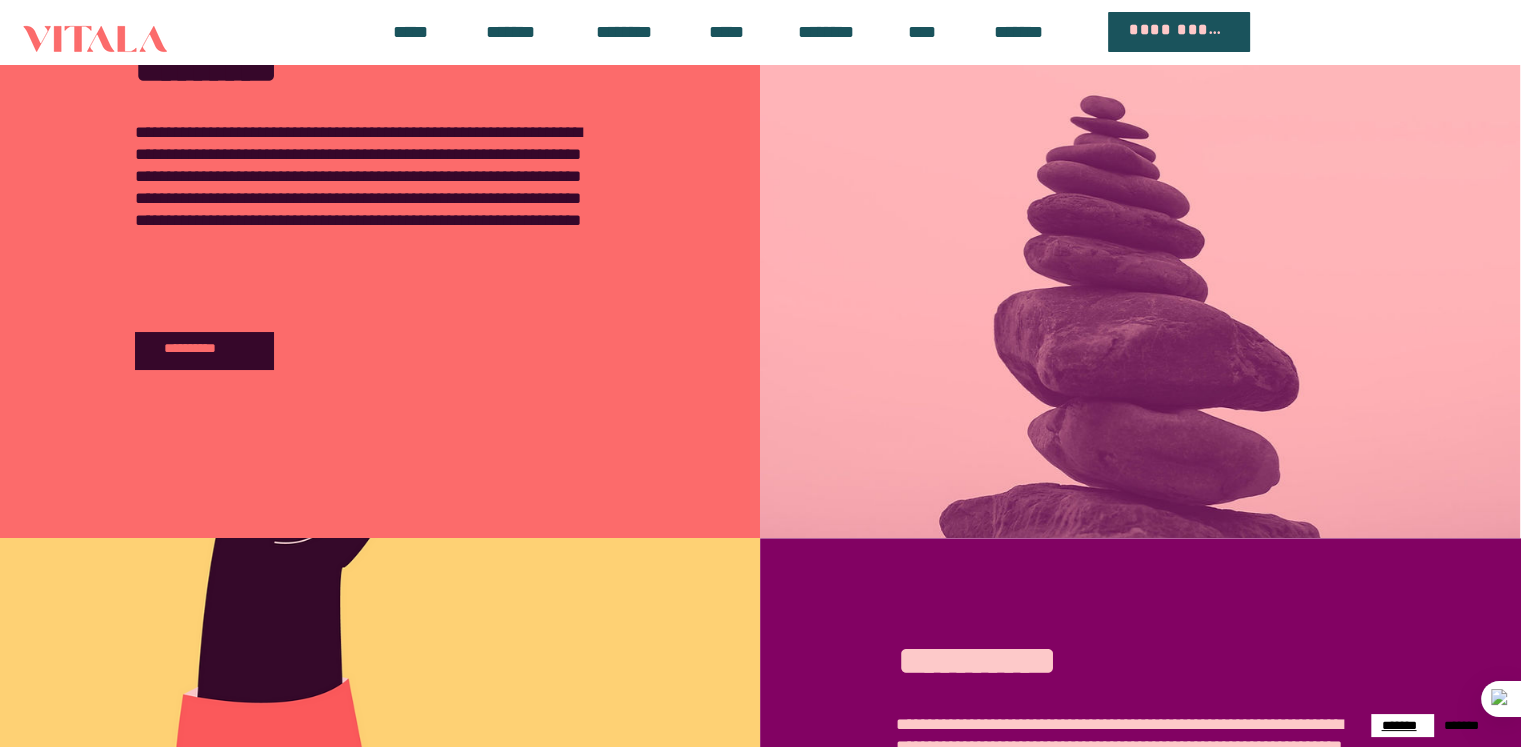 click on "**********" at bounding box center (204, 351) 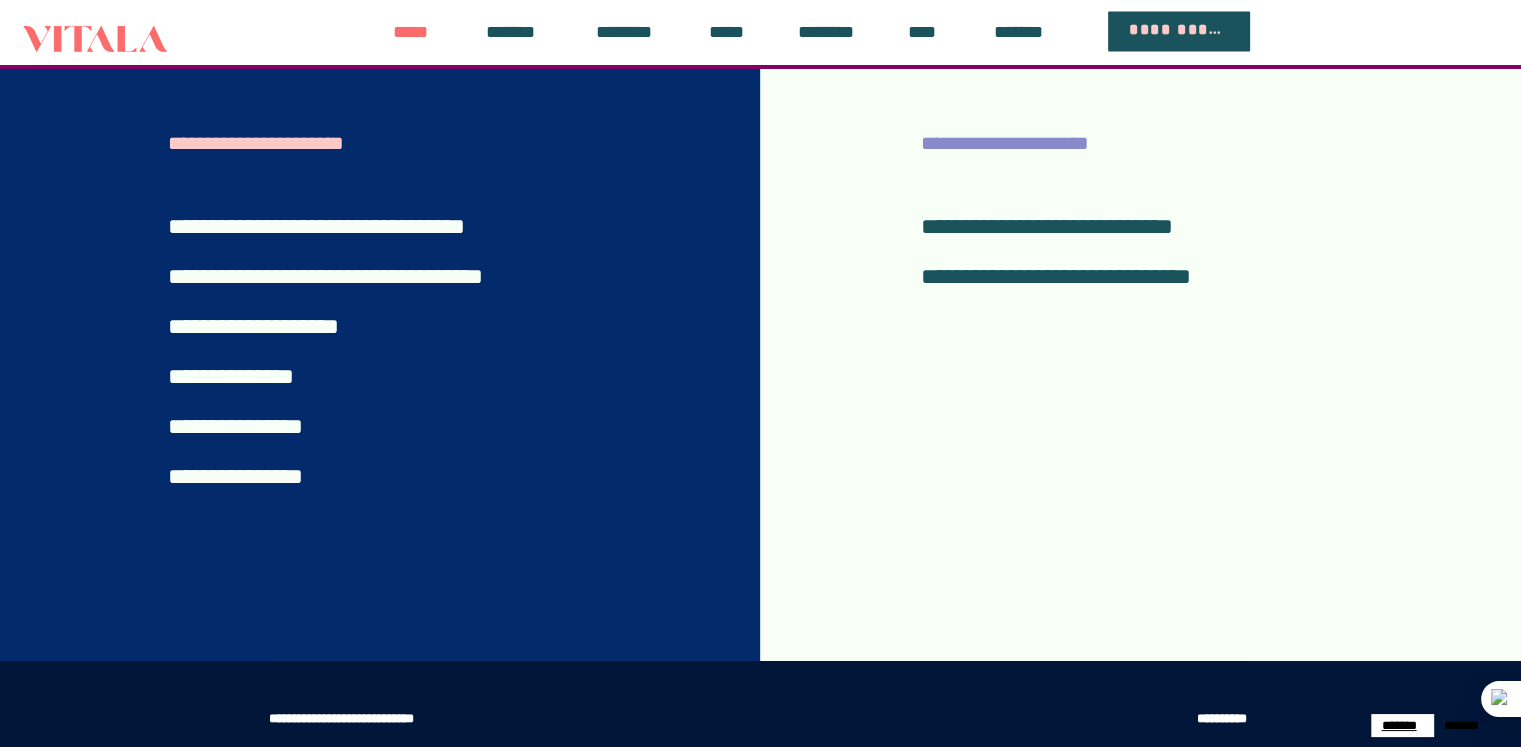 scroll, scrollTop: 4186, scrollLeft: 0, axis: vertical 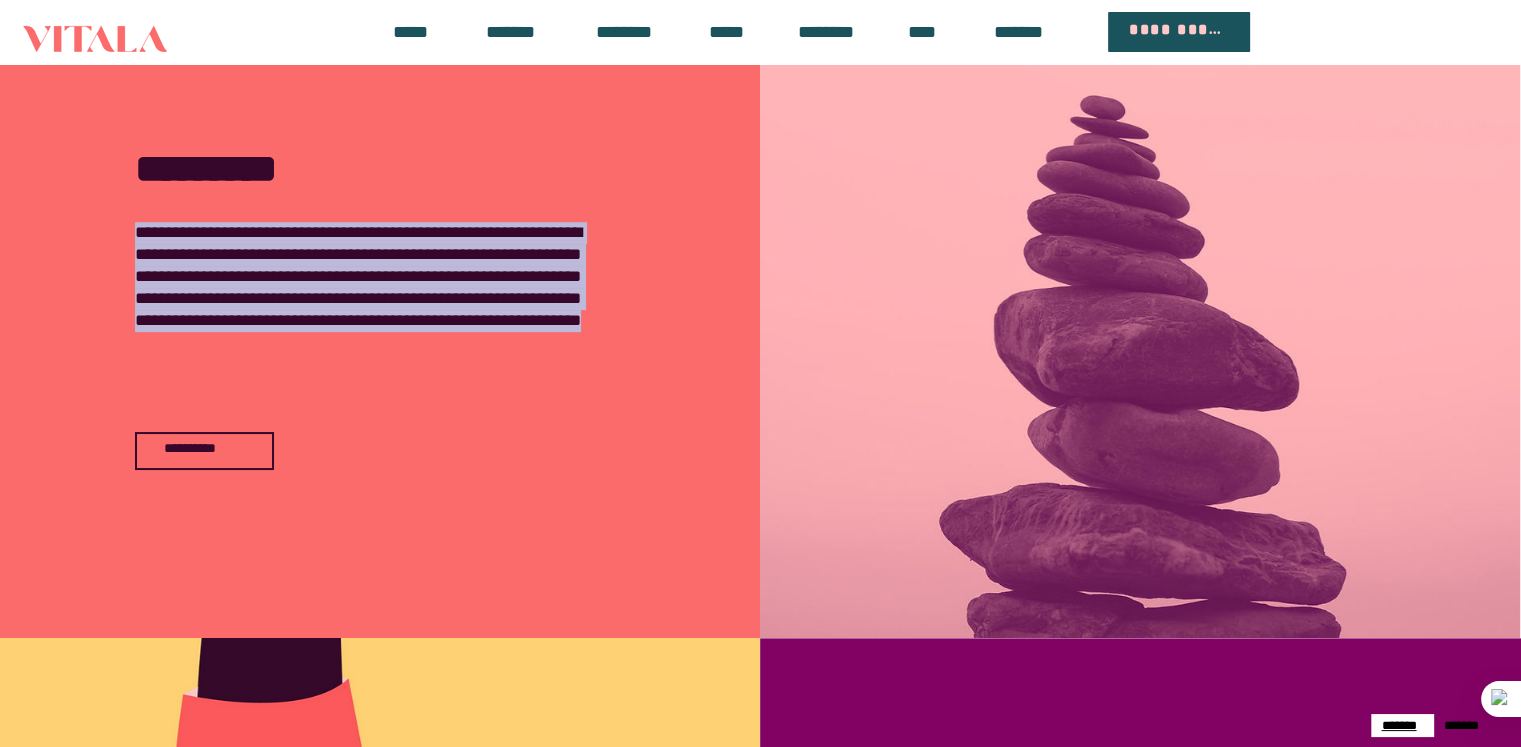 drag, startPoint x: 135, startPoint y: 249, endPoint x: 401, endPoint y: 386, distance: 299.20728 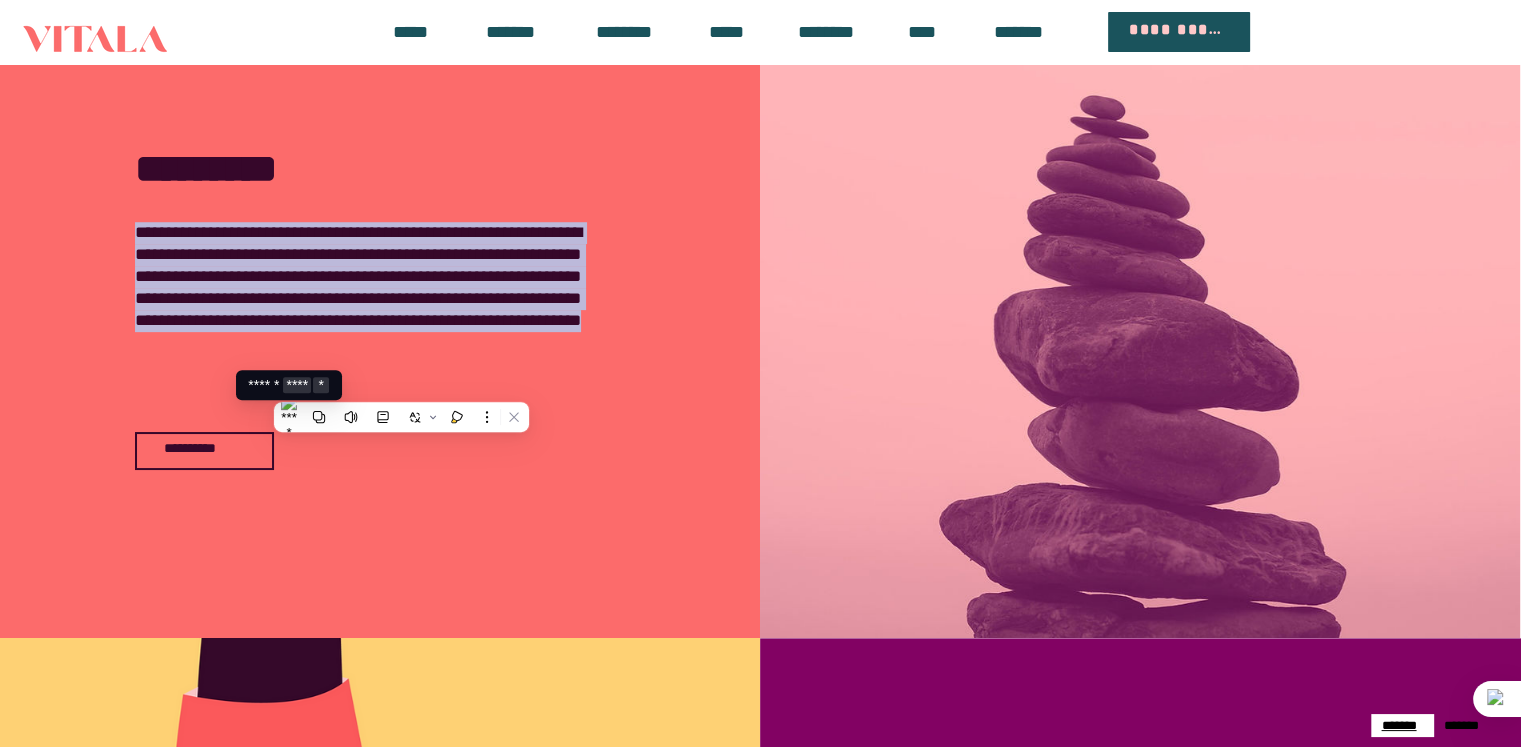 click 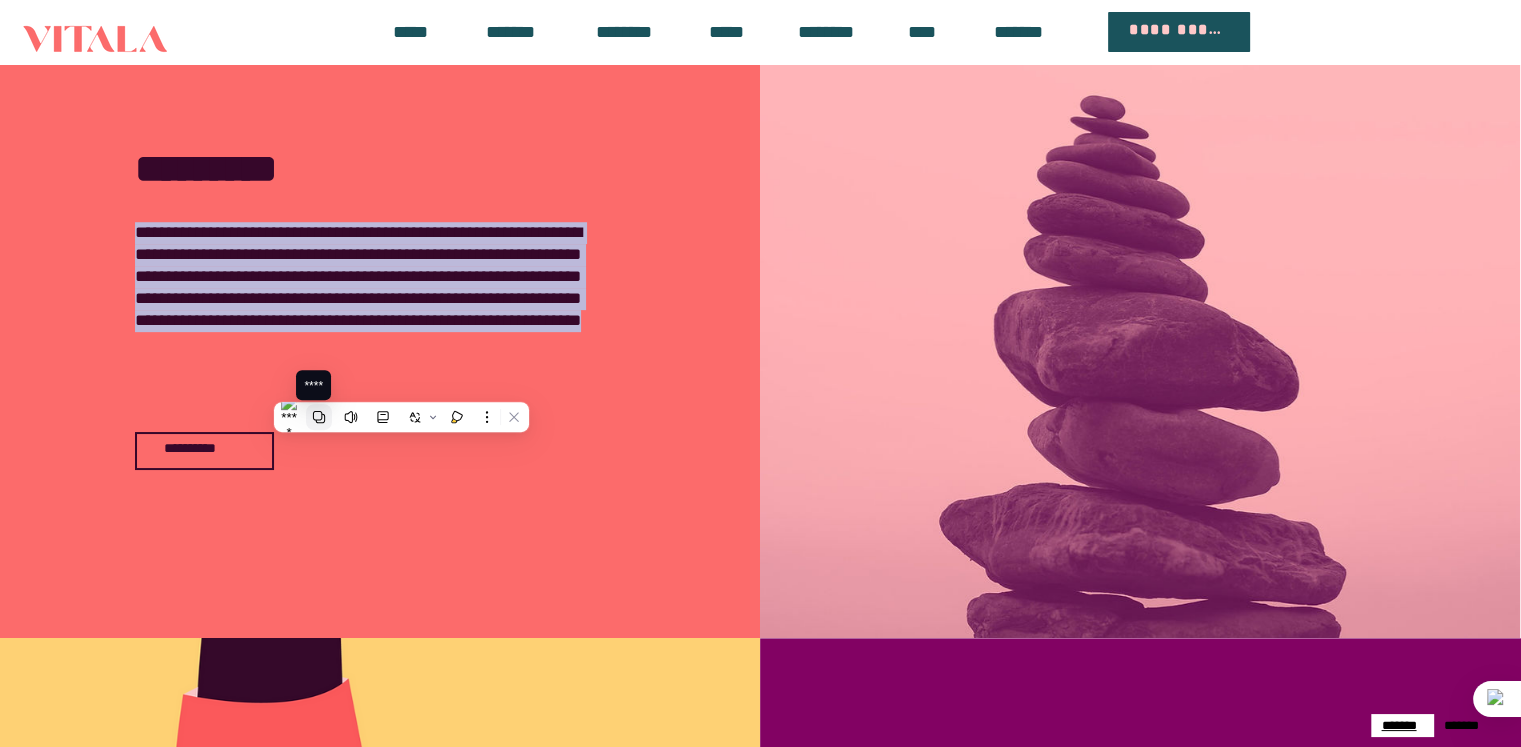 click 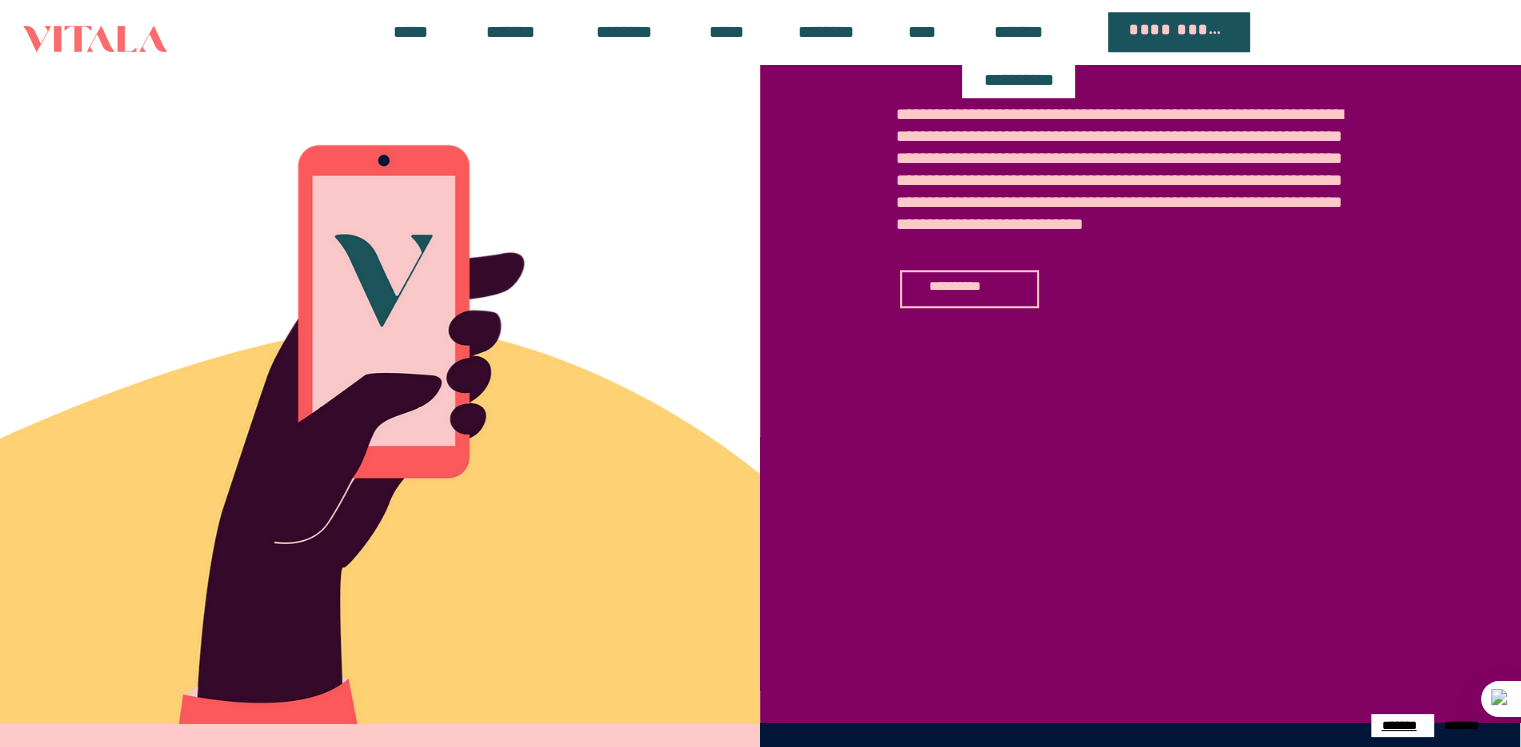 scroll, scrollTop: 1300, scrollLeft: 0, axis: vertical 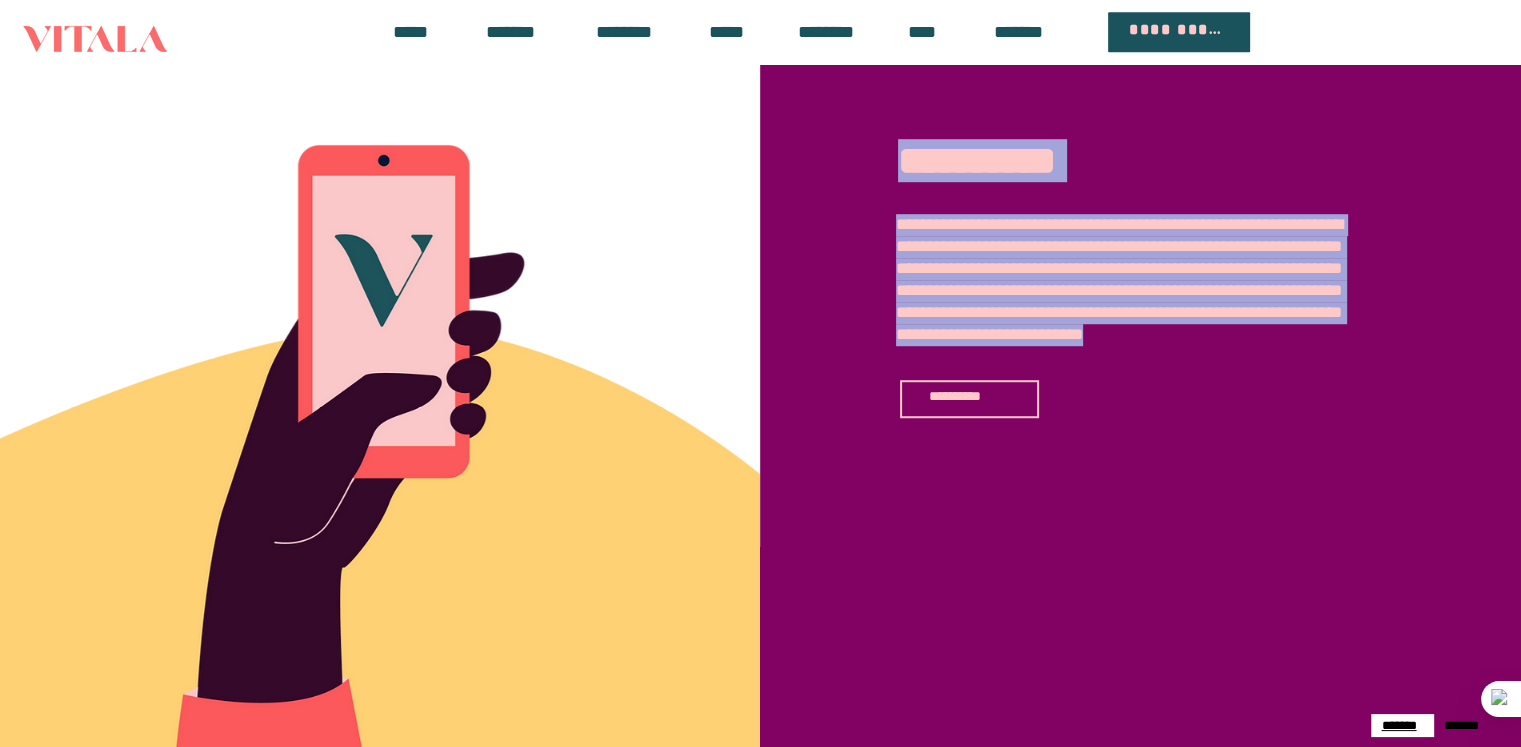 drag, startPoint x: 904, startPoint y: 176, endPoint x: 1088, endPoint y: 385, distance: 278.45465 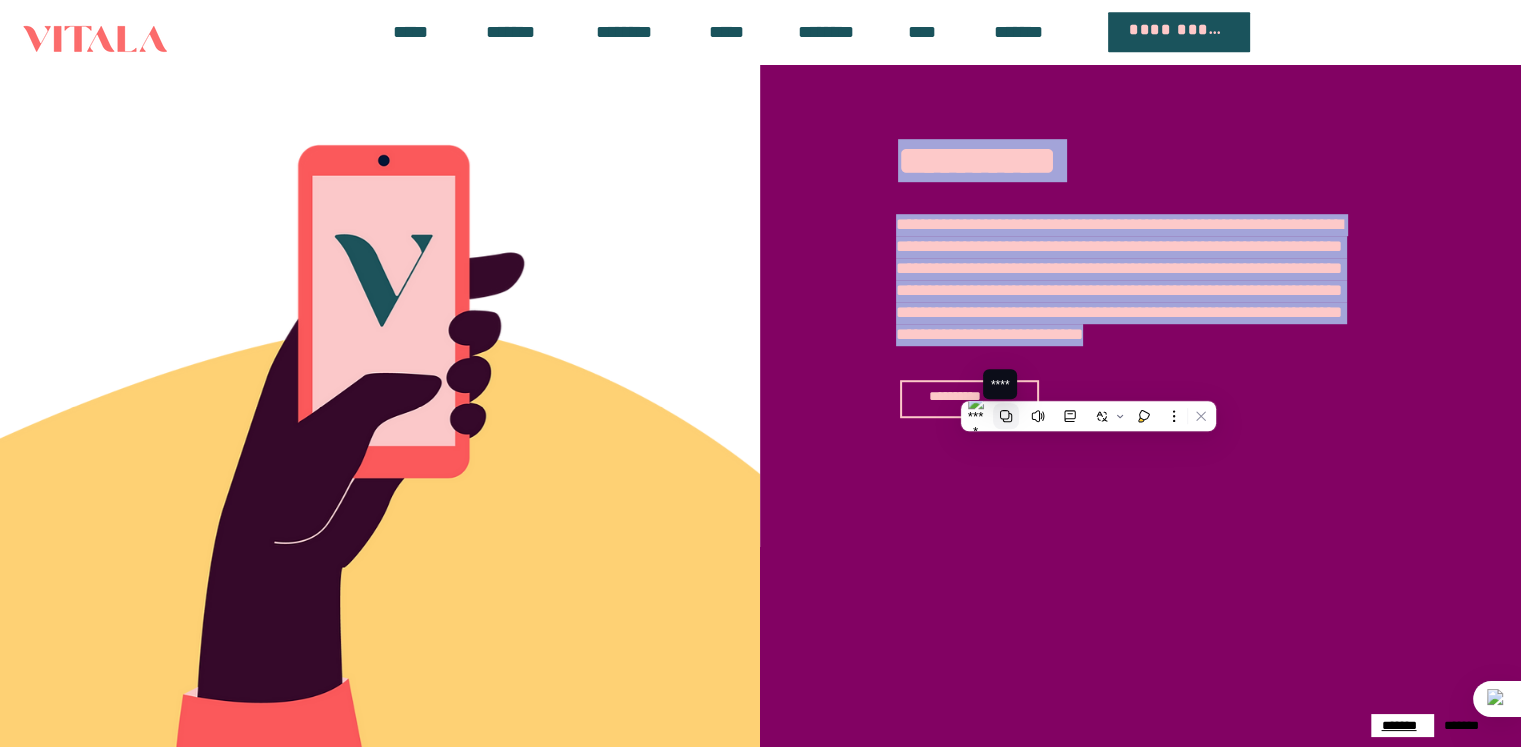 click 